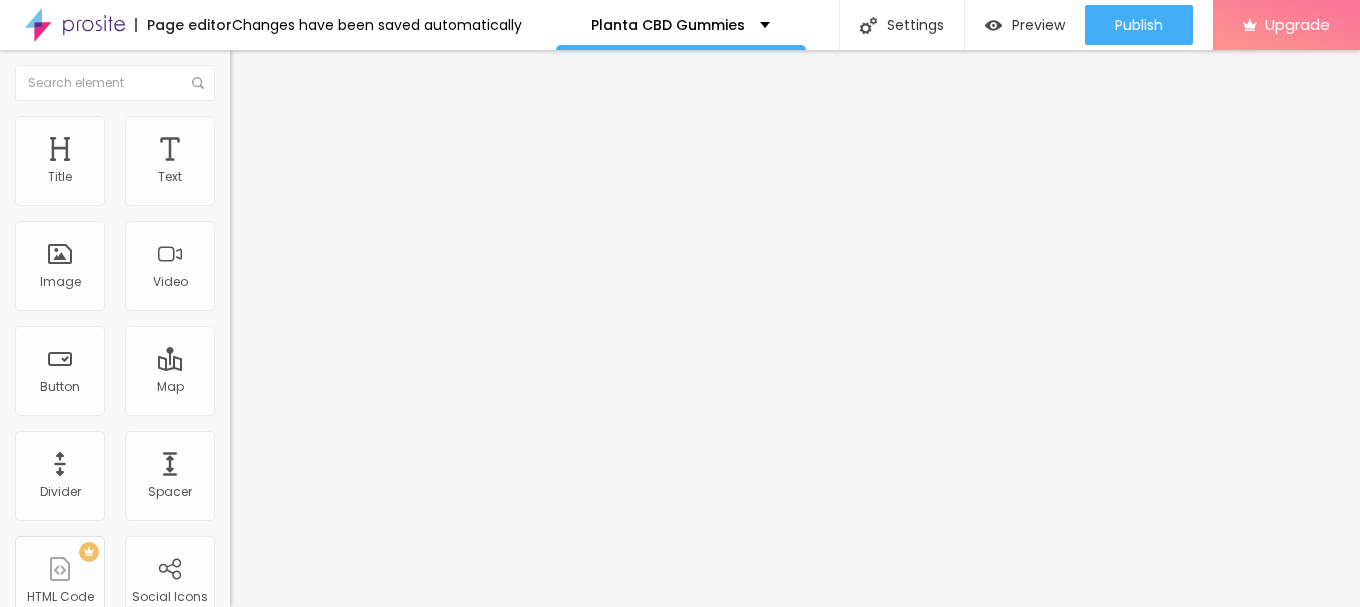 scroll, scrollTop: 0, scrollLeft: 0, axis: both 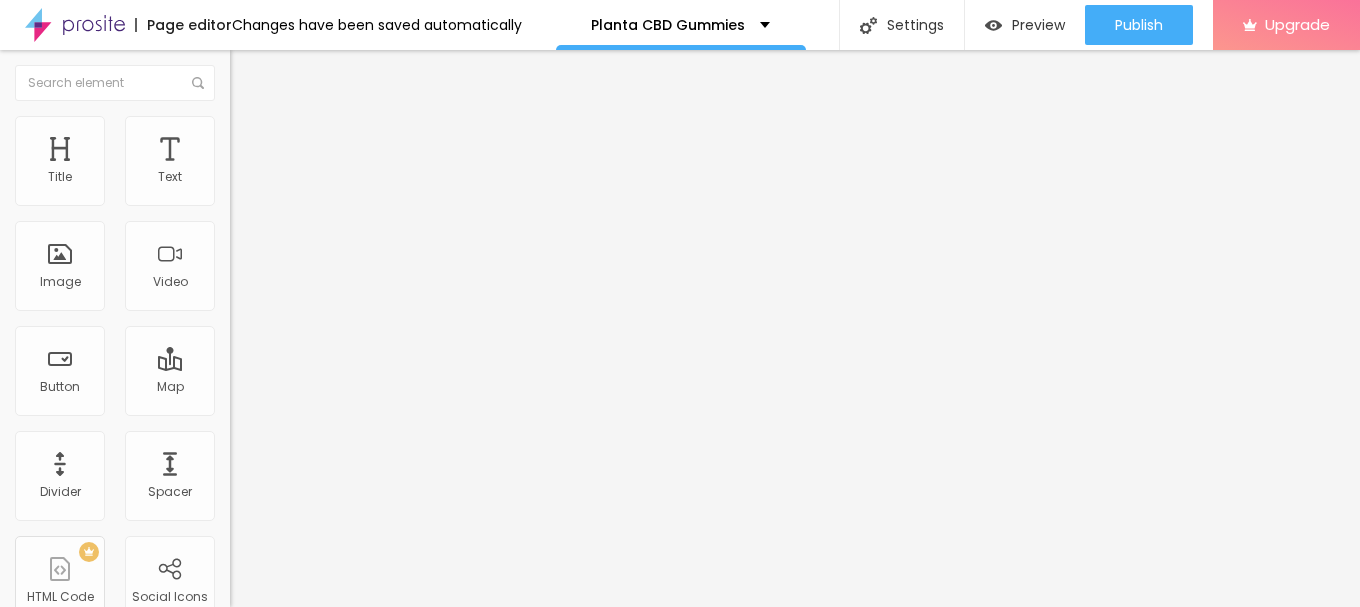 type on "95" 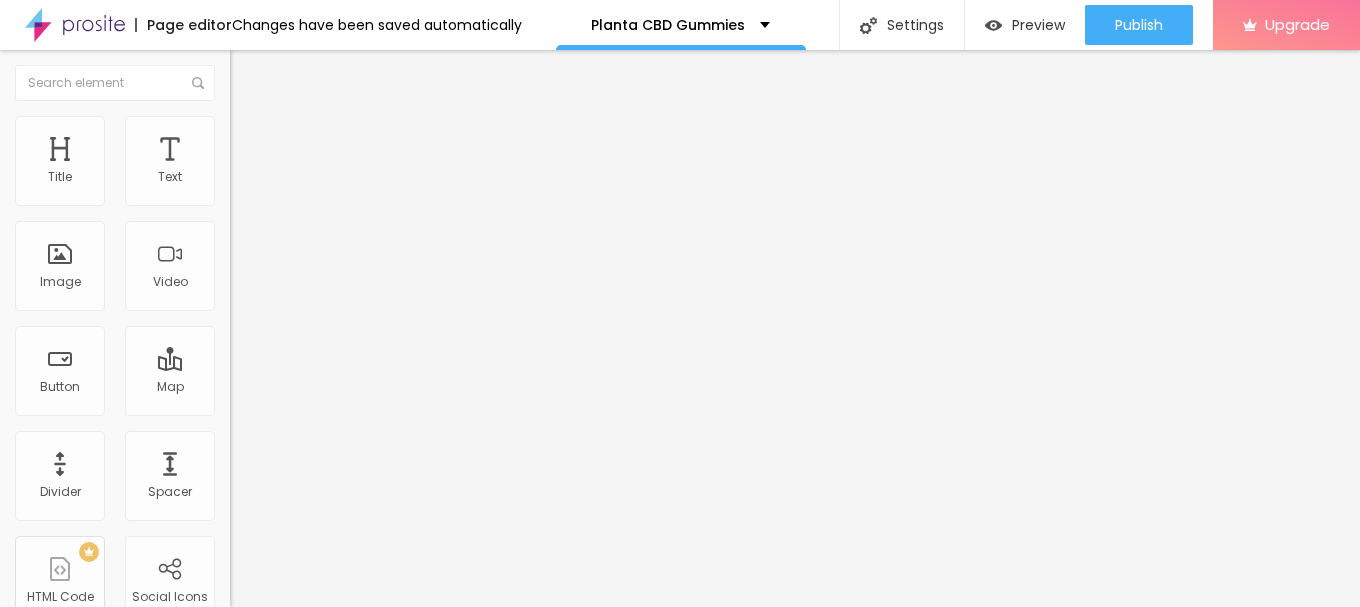 type on "90" 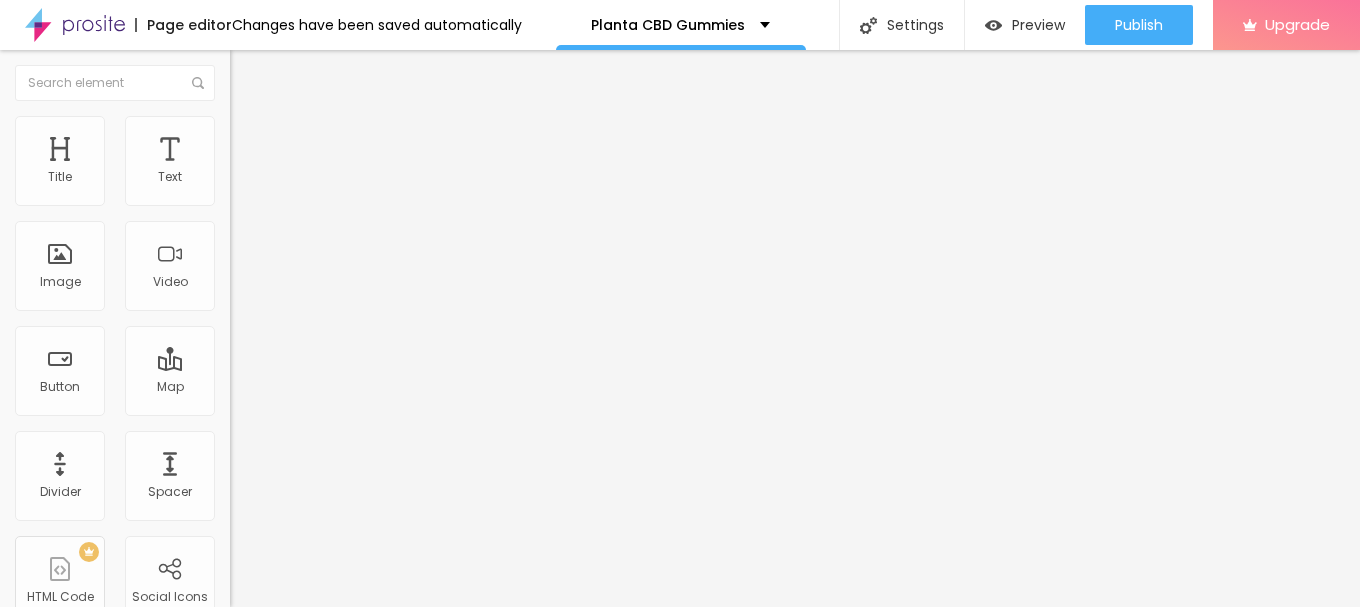 type on "90" 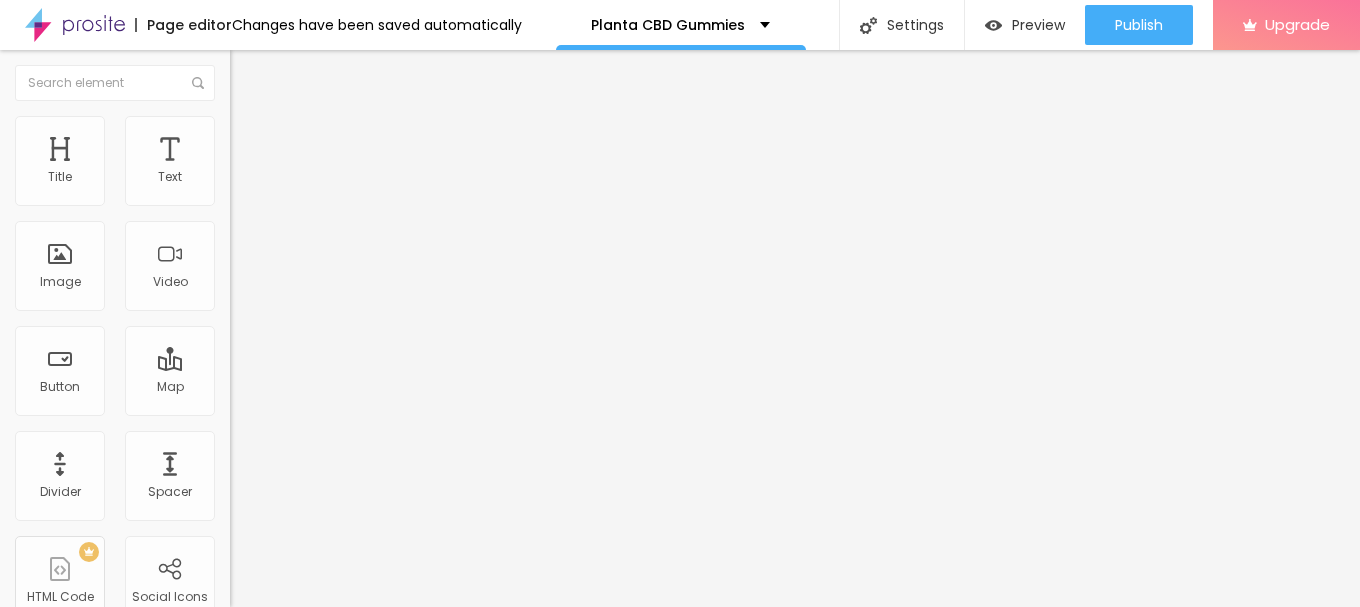 type on "85" 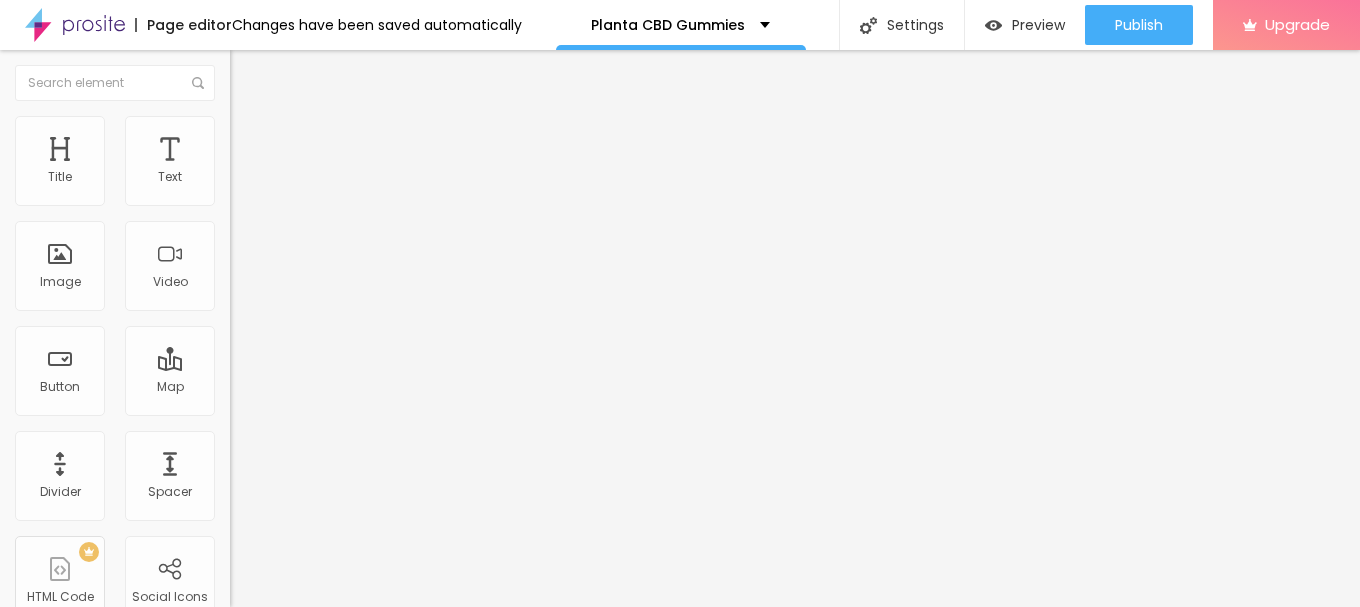 type on "80" 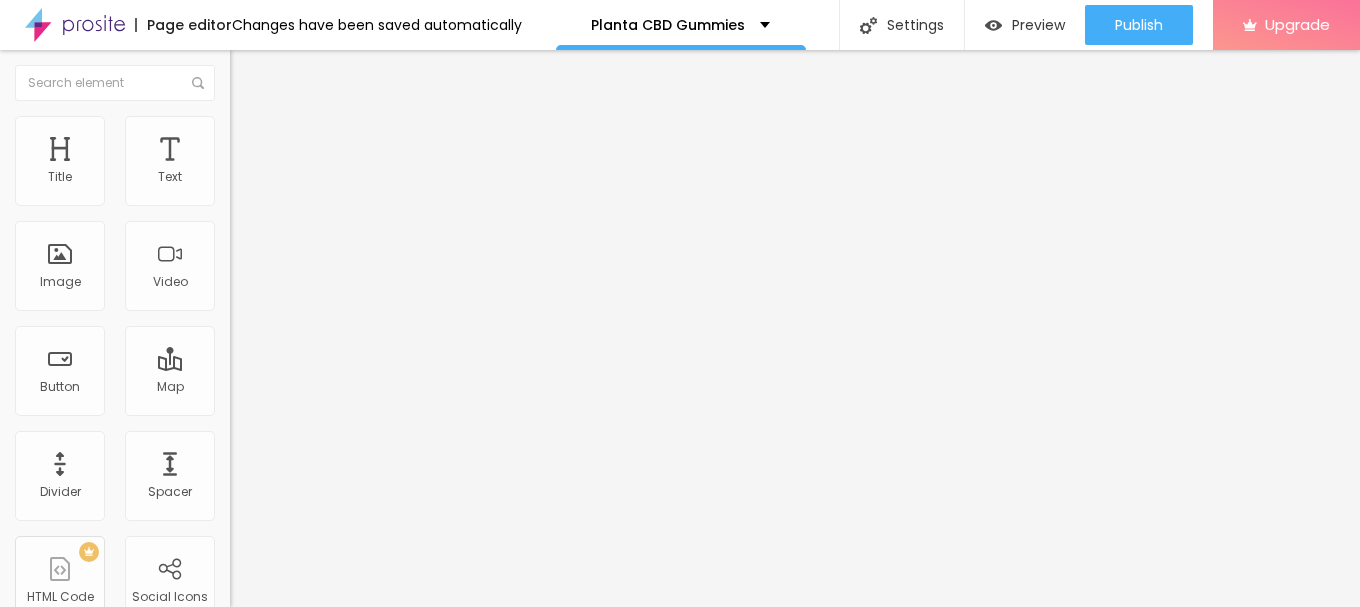 type on "80" 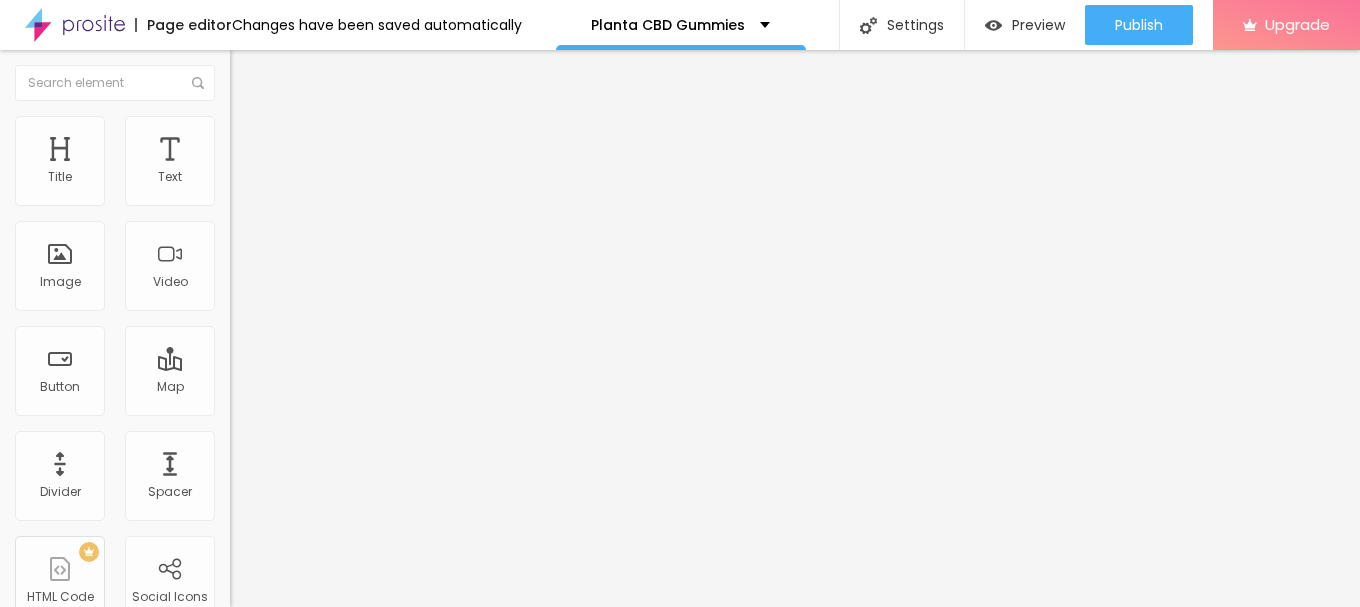 type on "75" 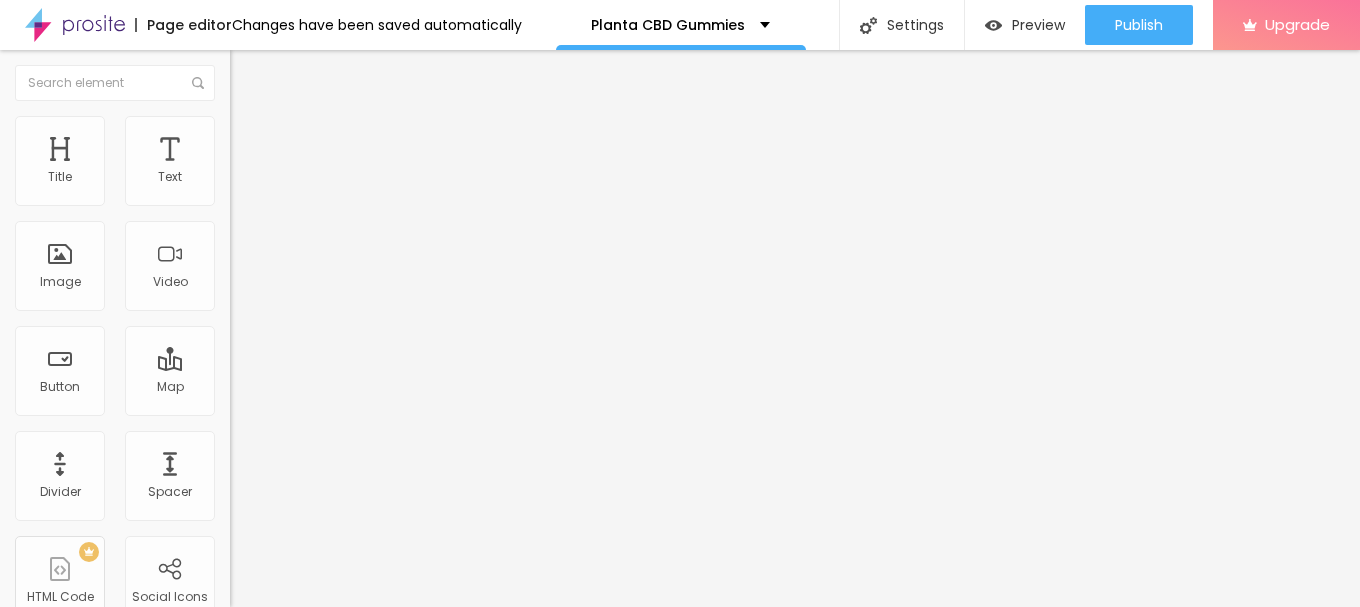 type on "75" 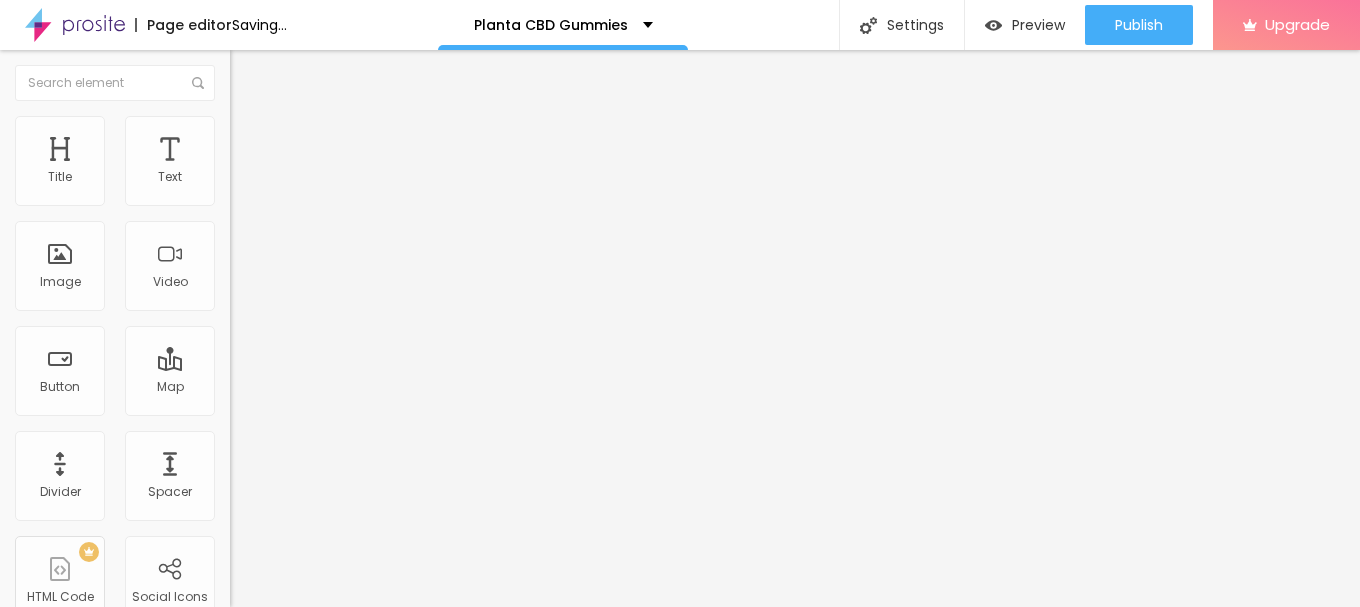 type on "70" 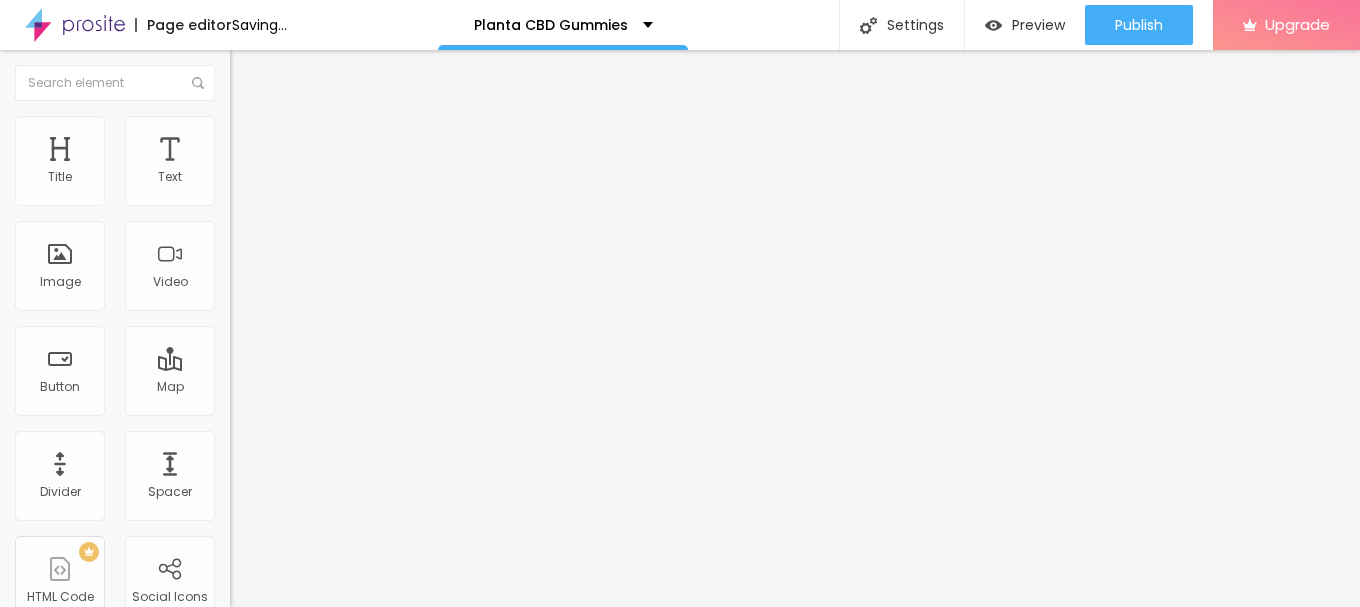 type on "70" 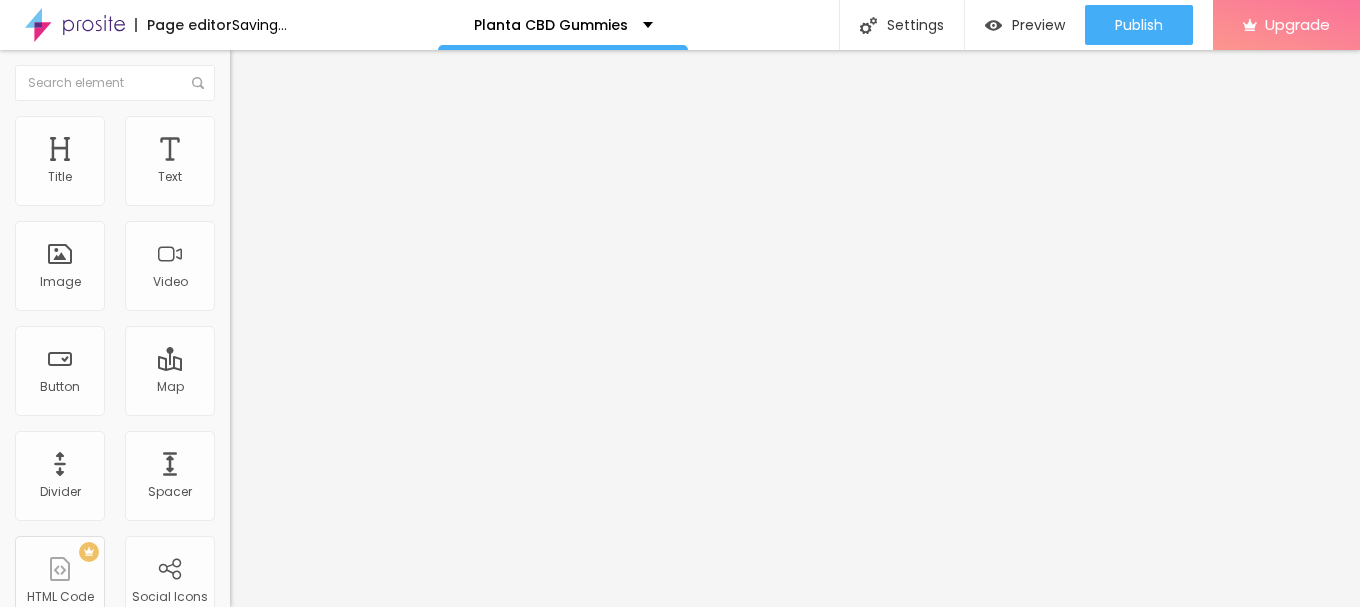 type on "65" 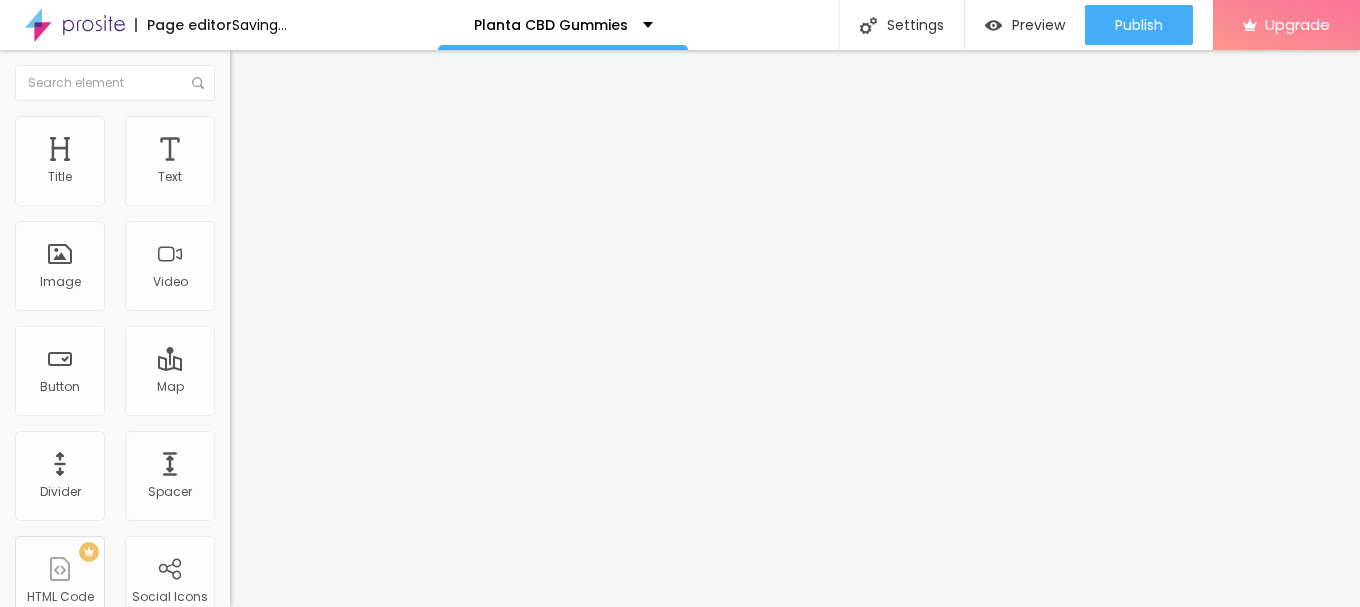 type on "65" 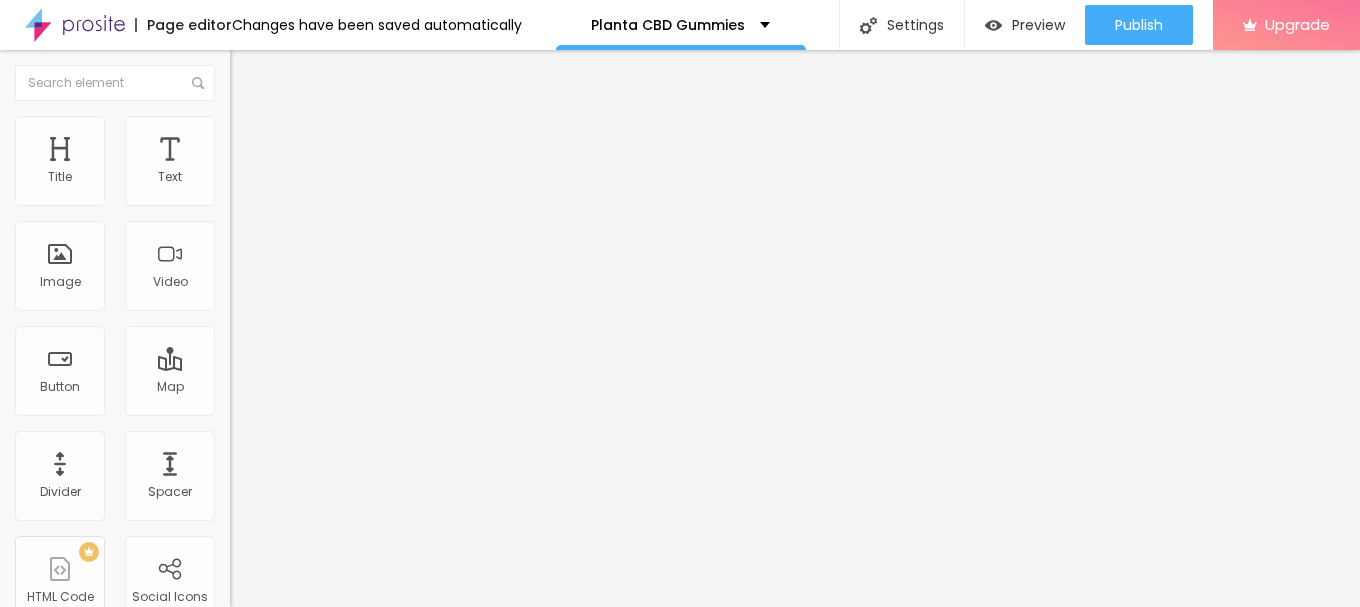 type on "60" 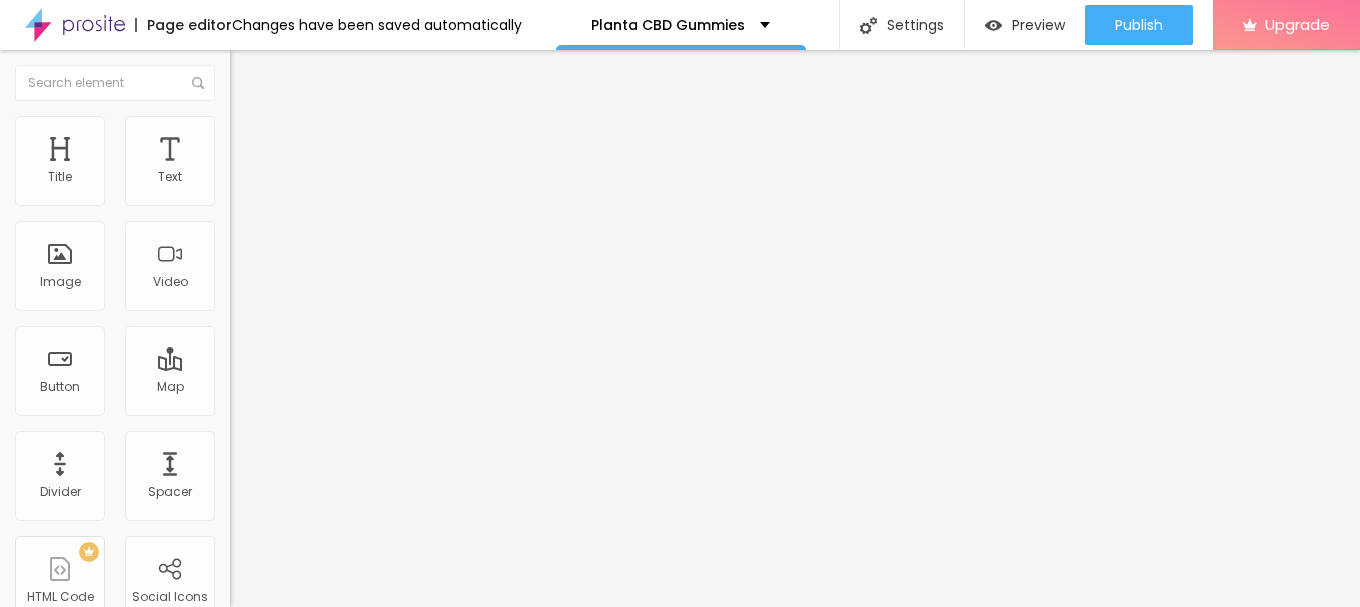 type on "60" 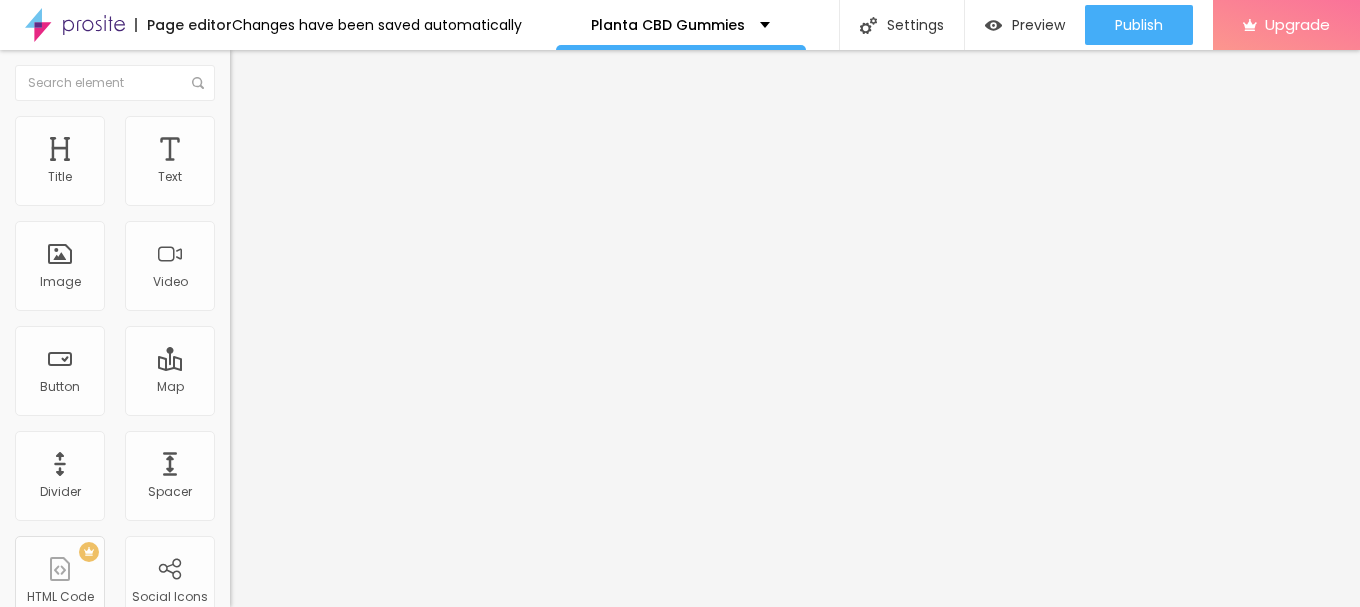 type on "65" 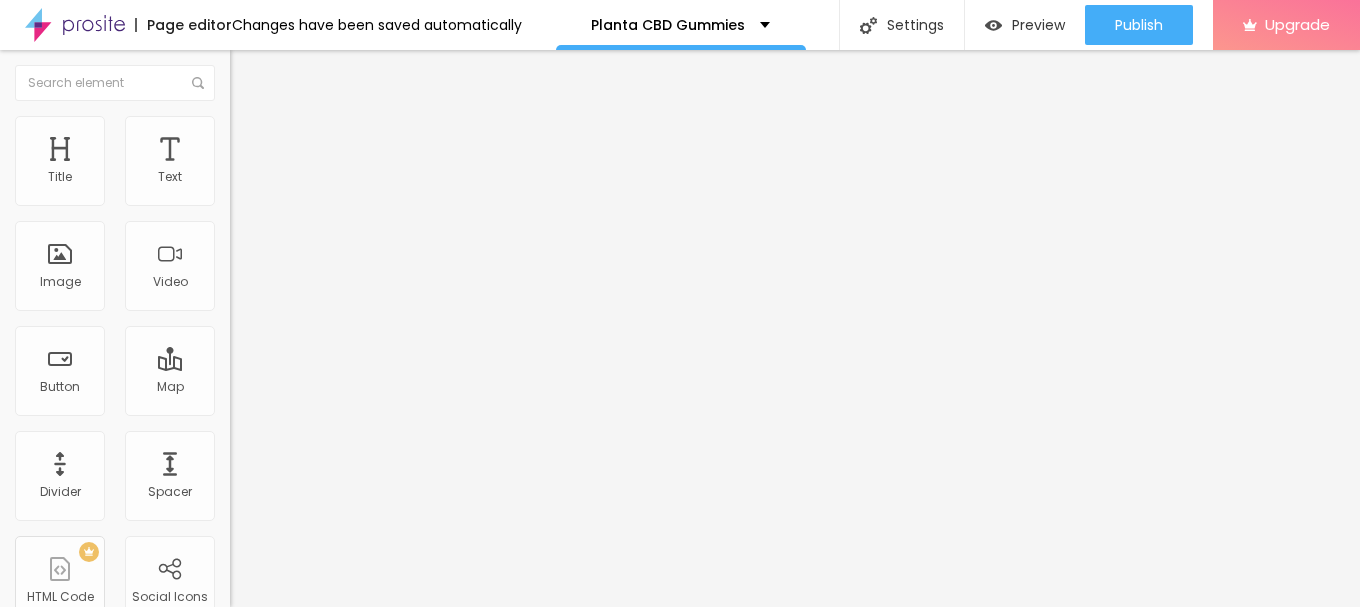 type on "65" 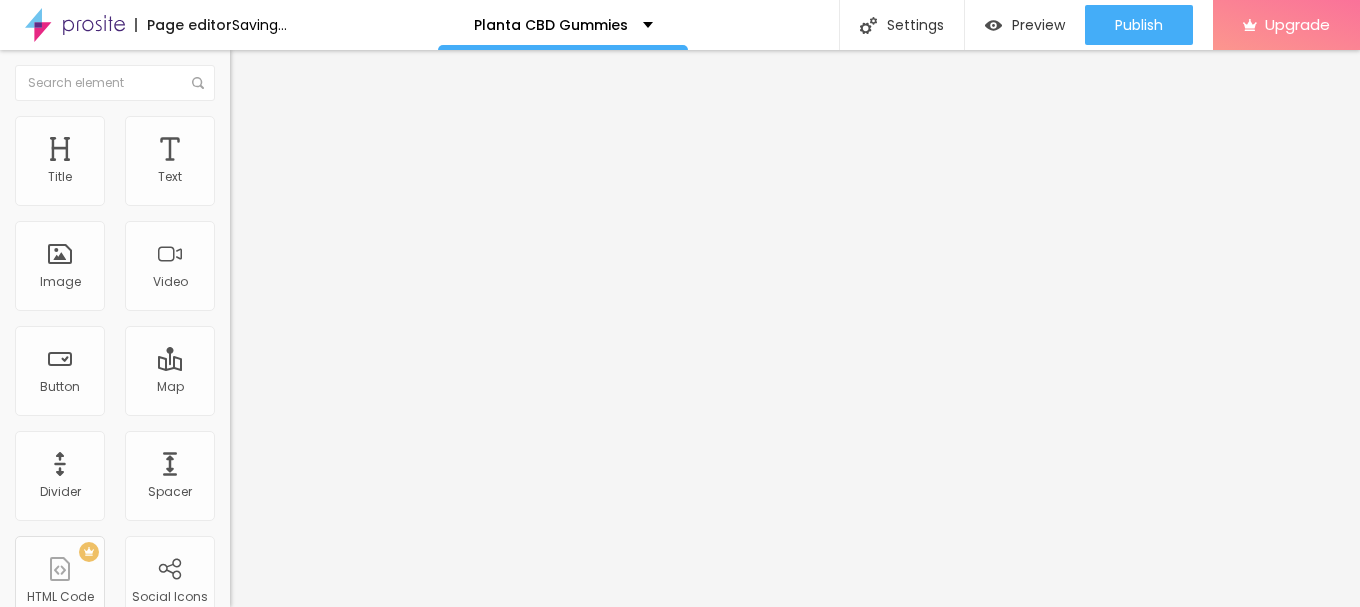 type on "60" 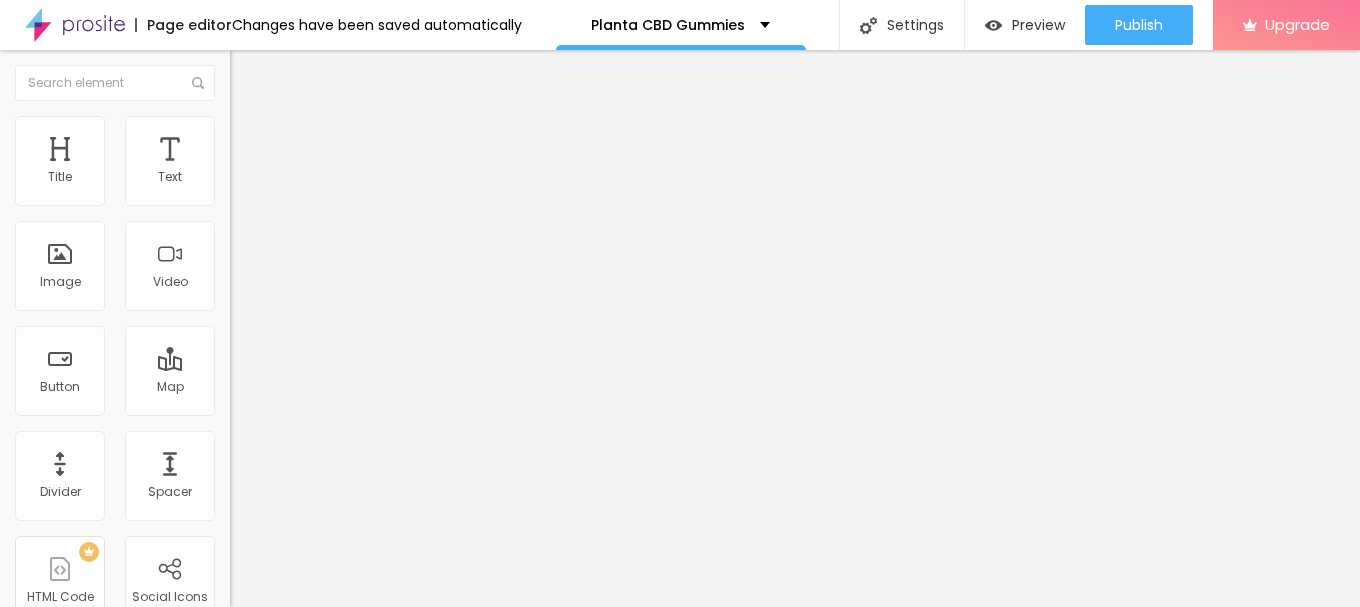 type on "60" 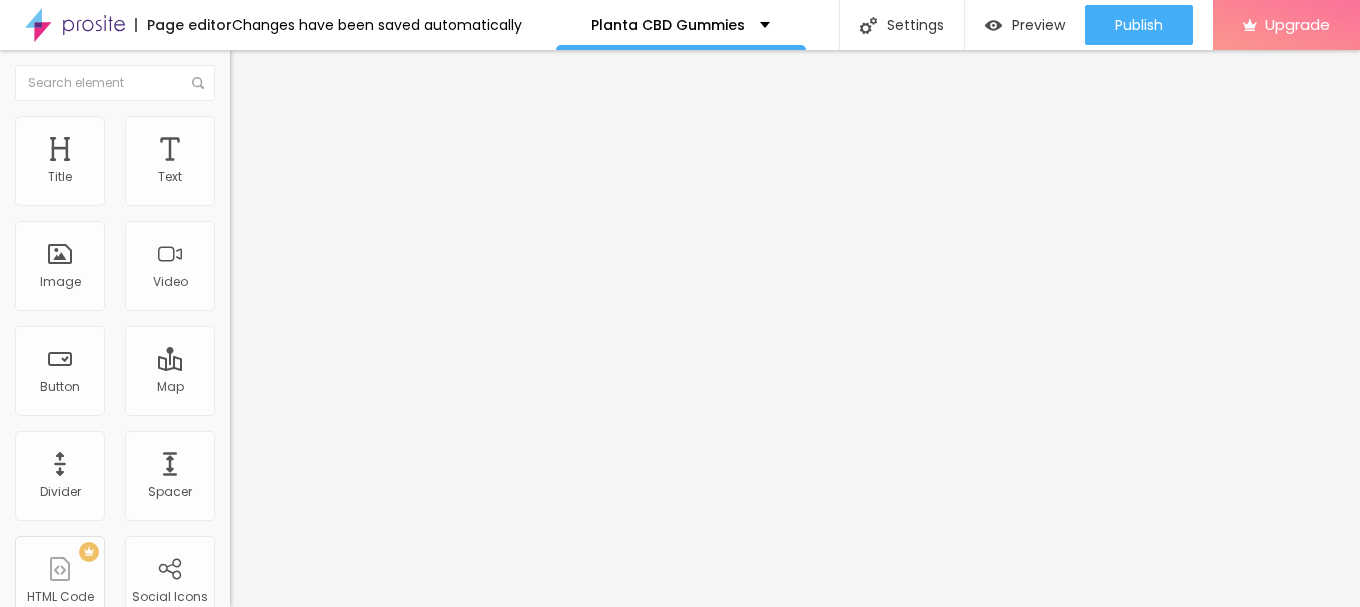 type on "65" 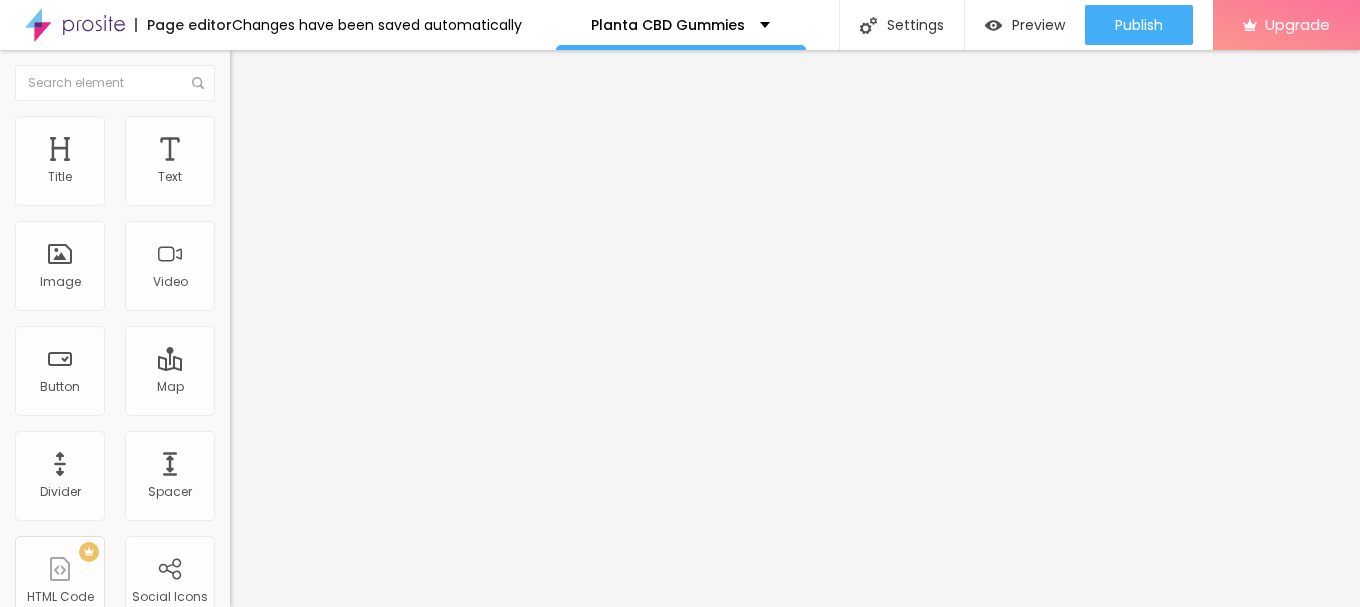 type on "60" 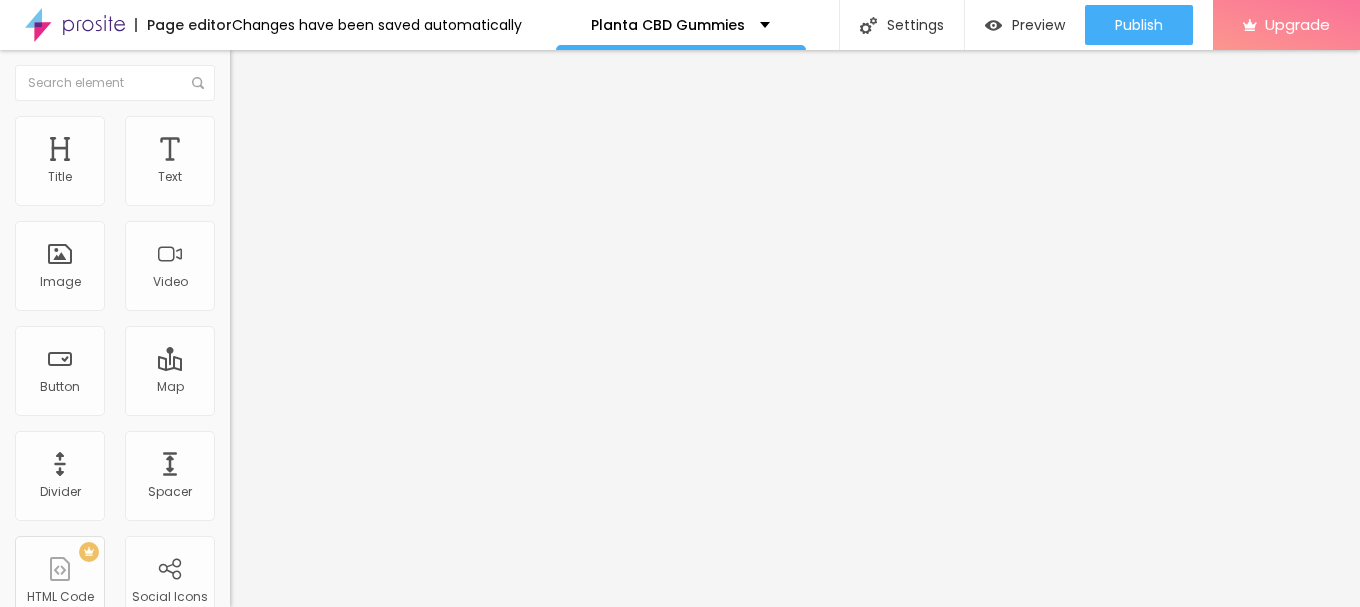 drag, startPoint x: 213, startPoint y: 214, endPoint x: 128, endPoint y: 217, distance: 85.052925 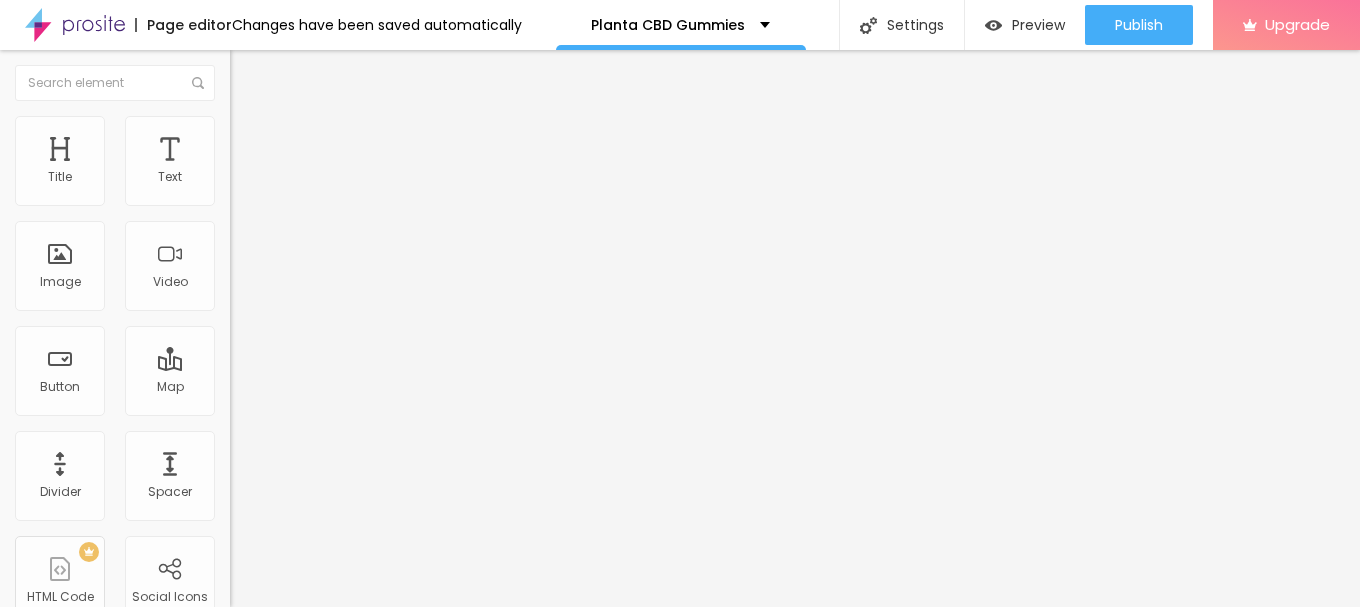 type on "60" 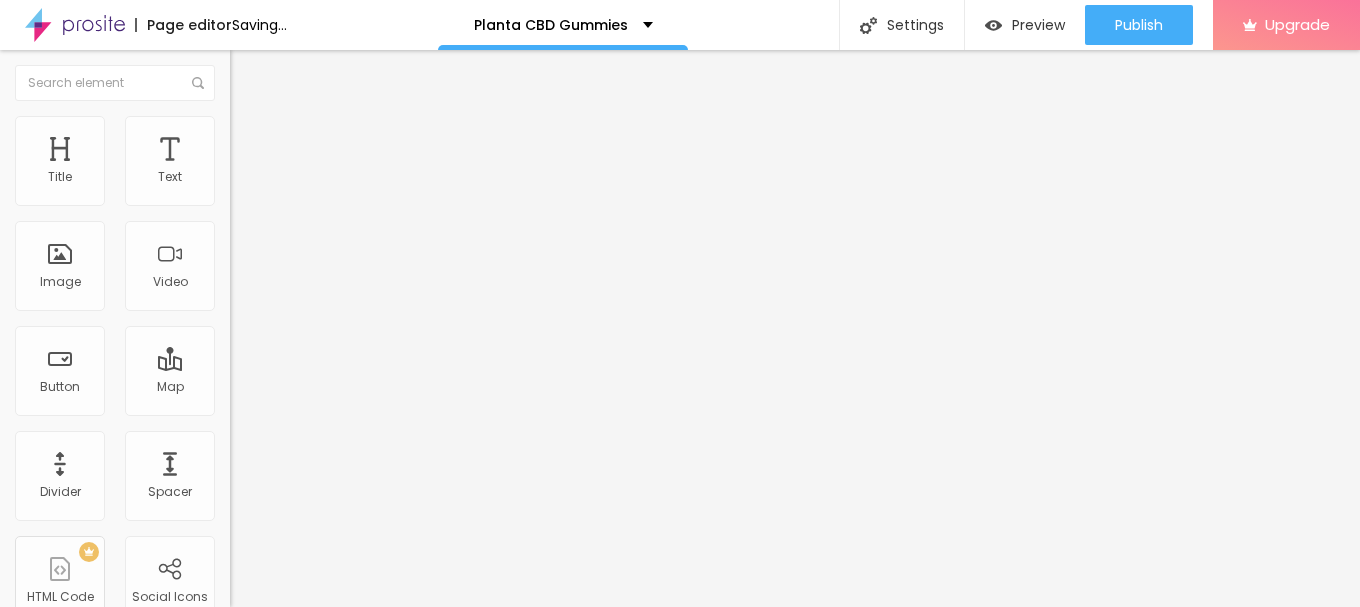type on "13" 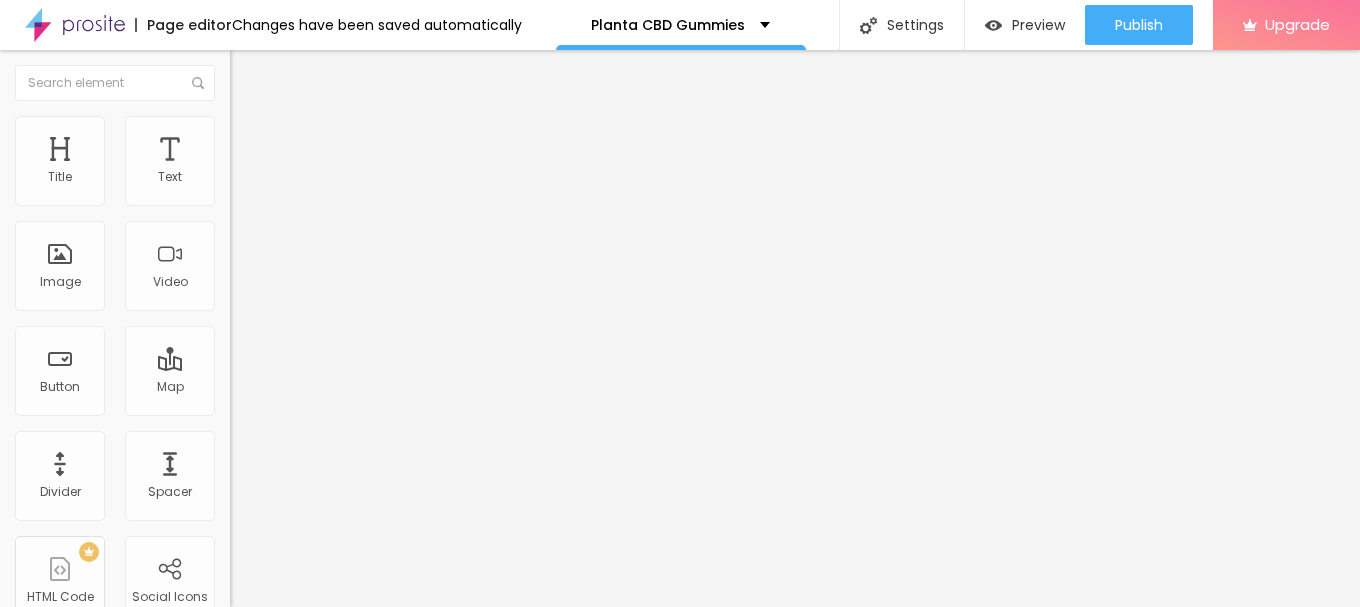 type on "30" 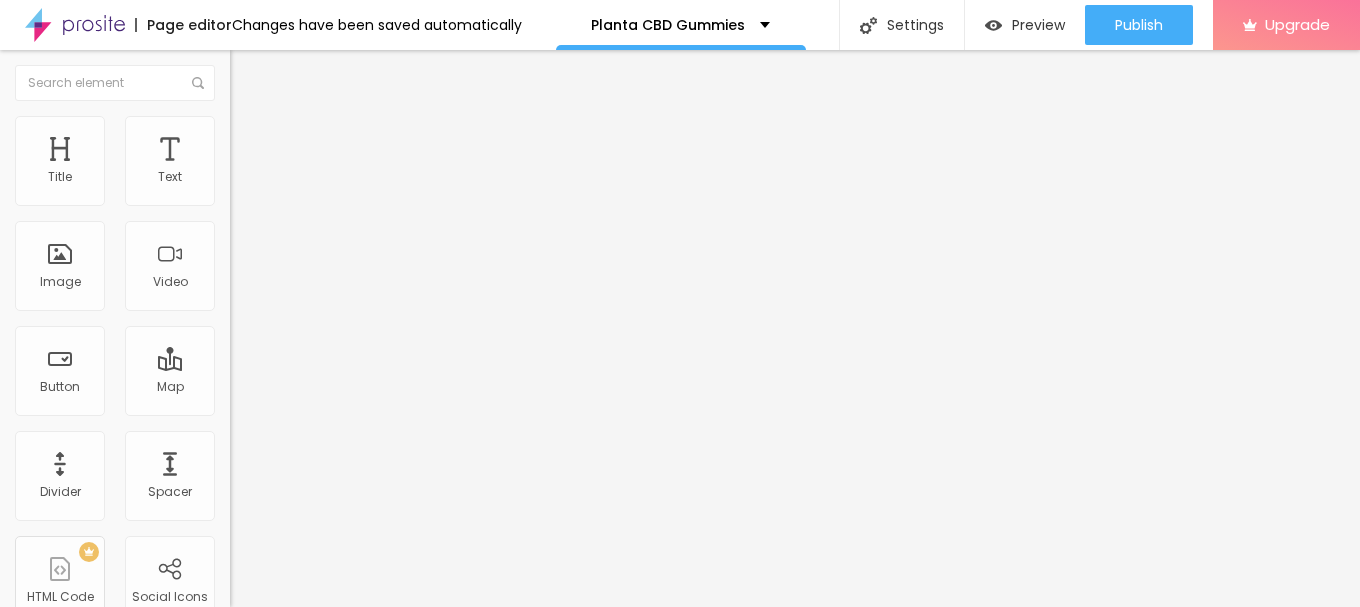 type on "71" 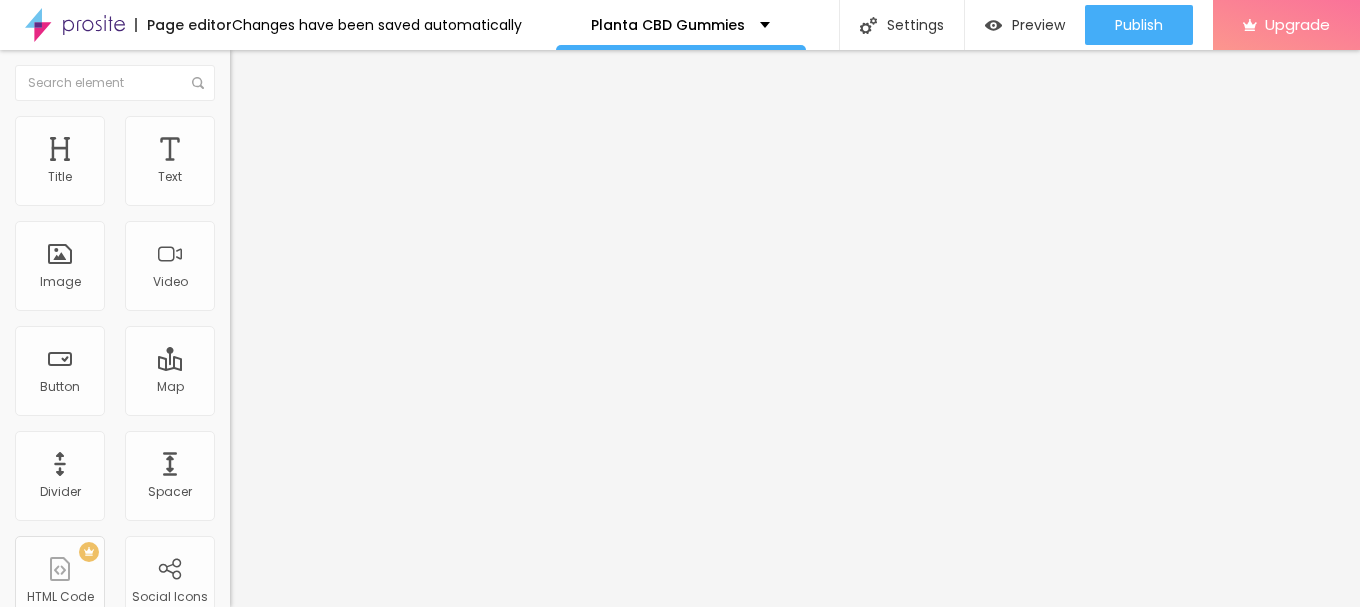 type on "74" 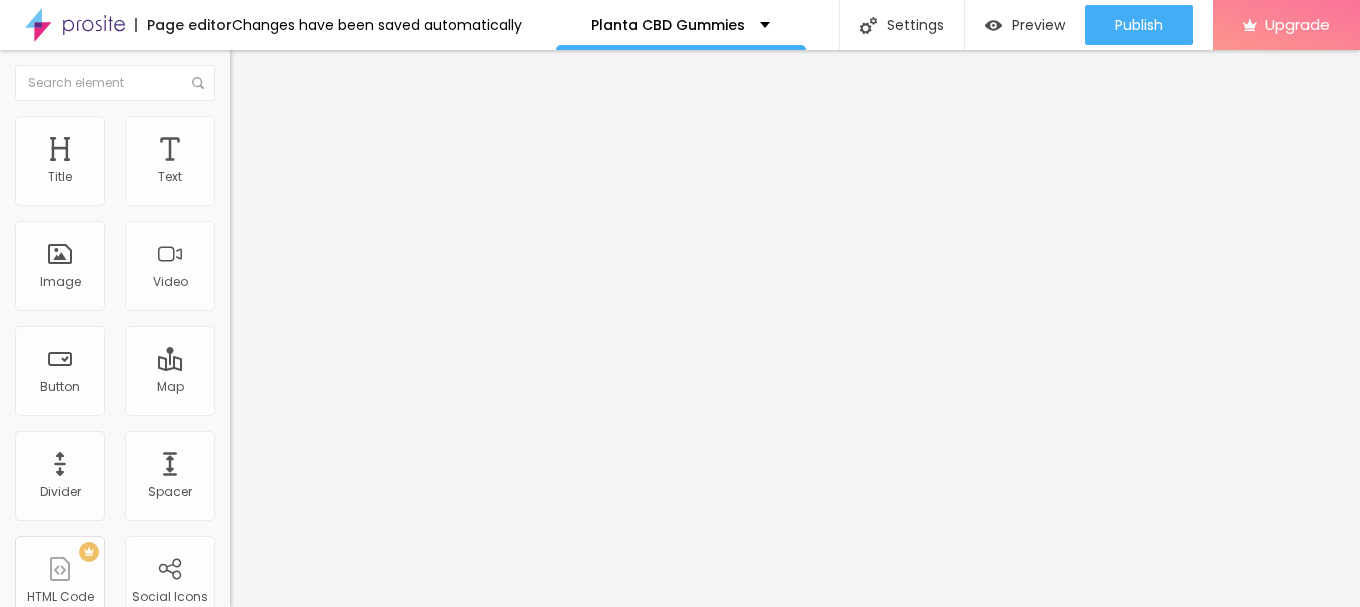 click at bounding box center [239, 125] 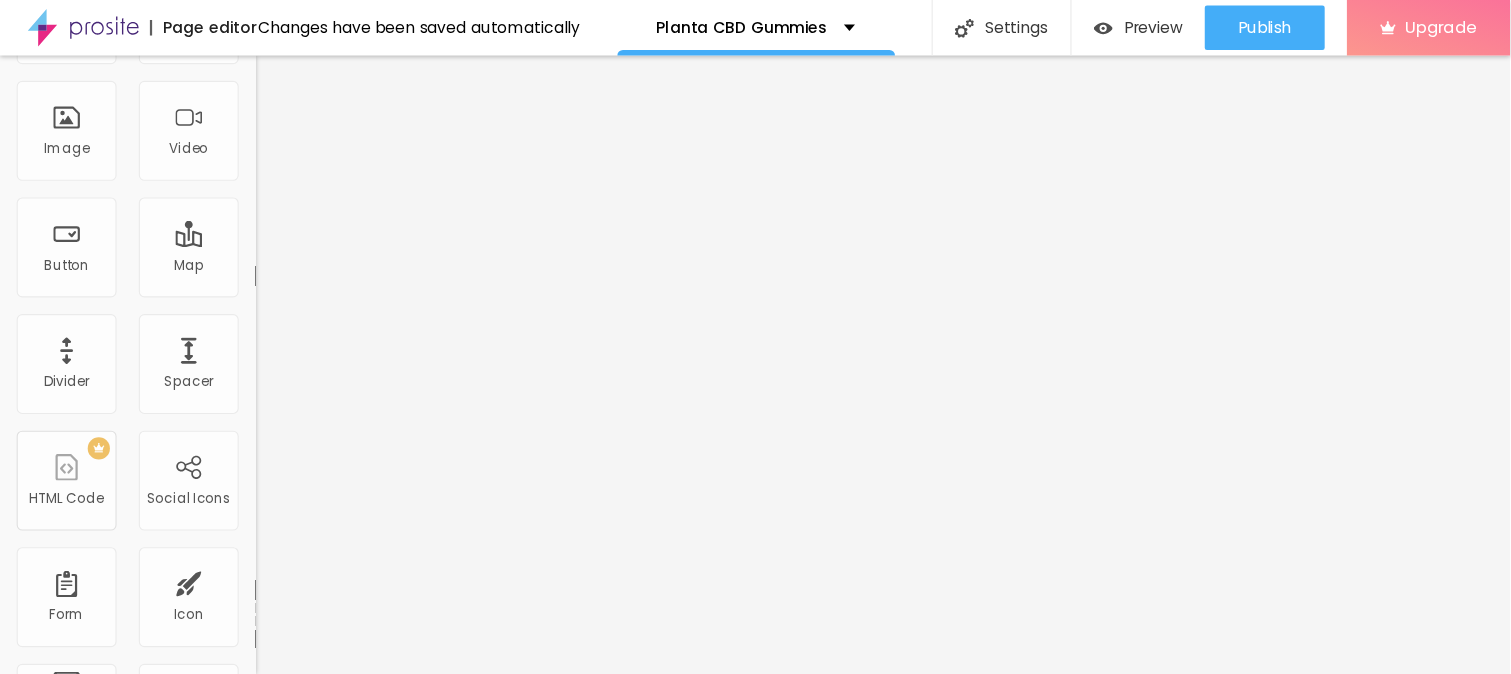 scroll, scrollTop: 0, scrollLeft: 0, axis: both 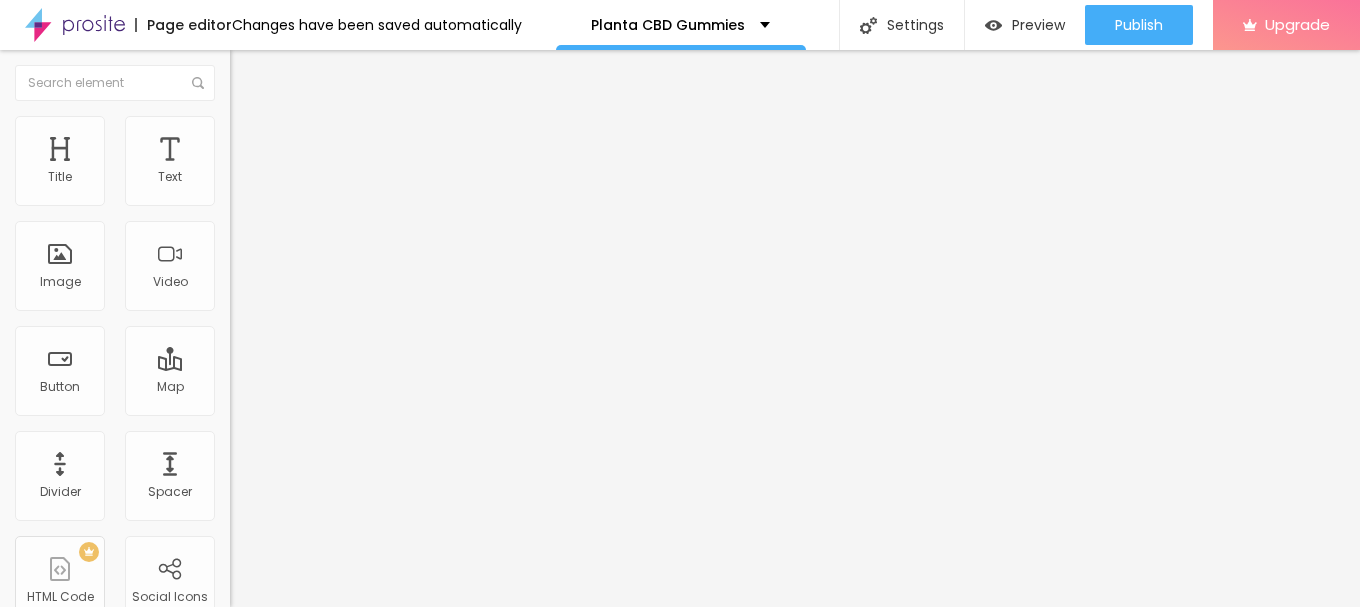 click on "Style" at bounding box center (345, 106) 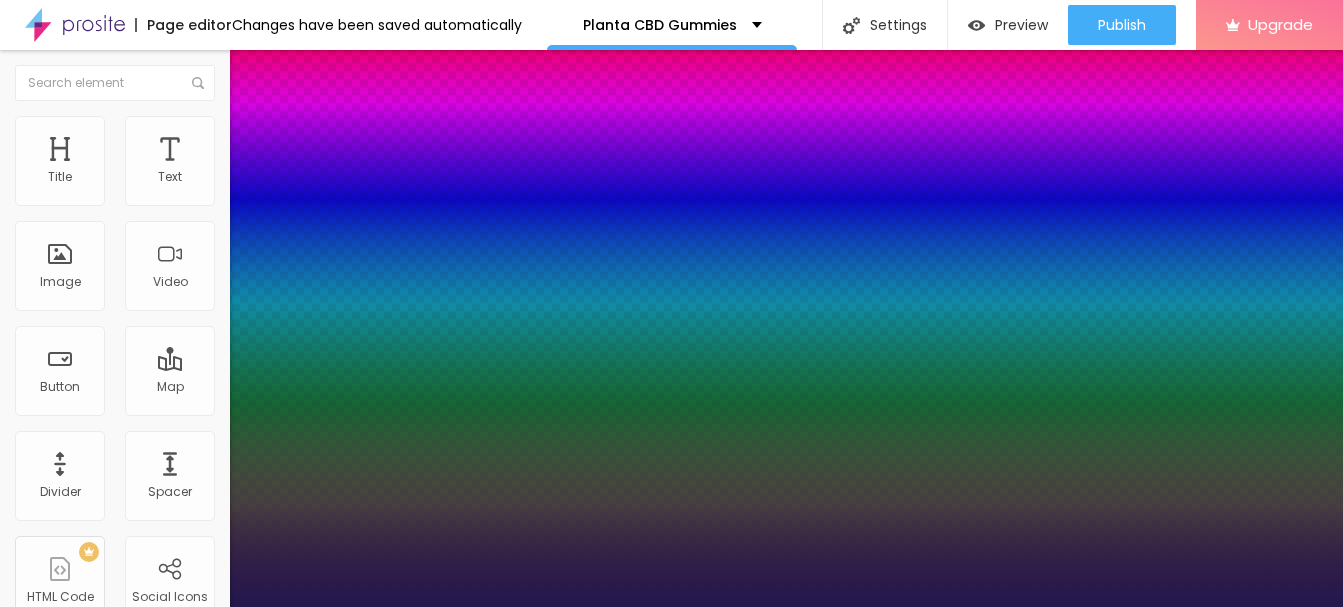 type on "1" 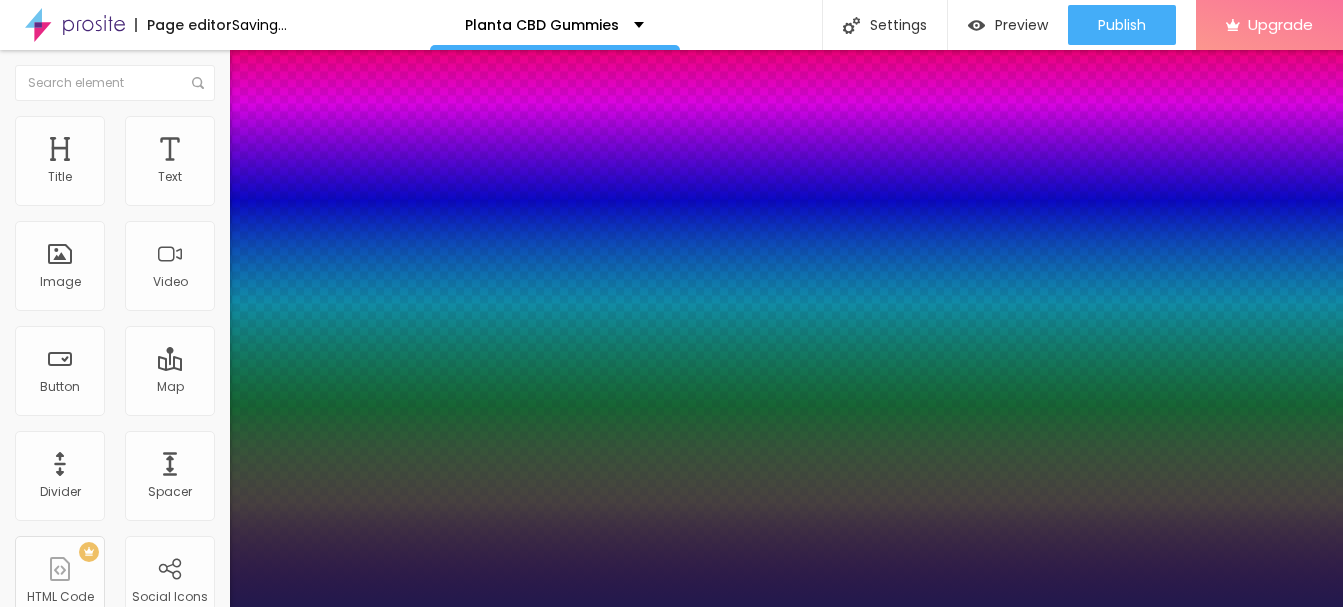 type on "27" 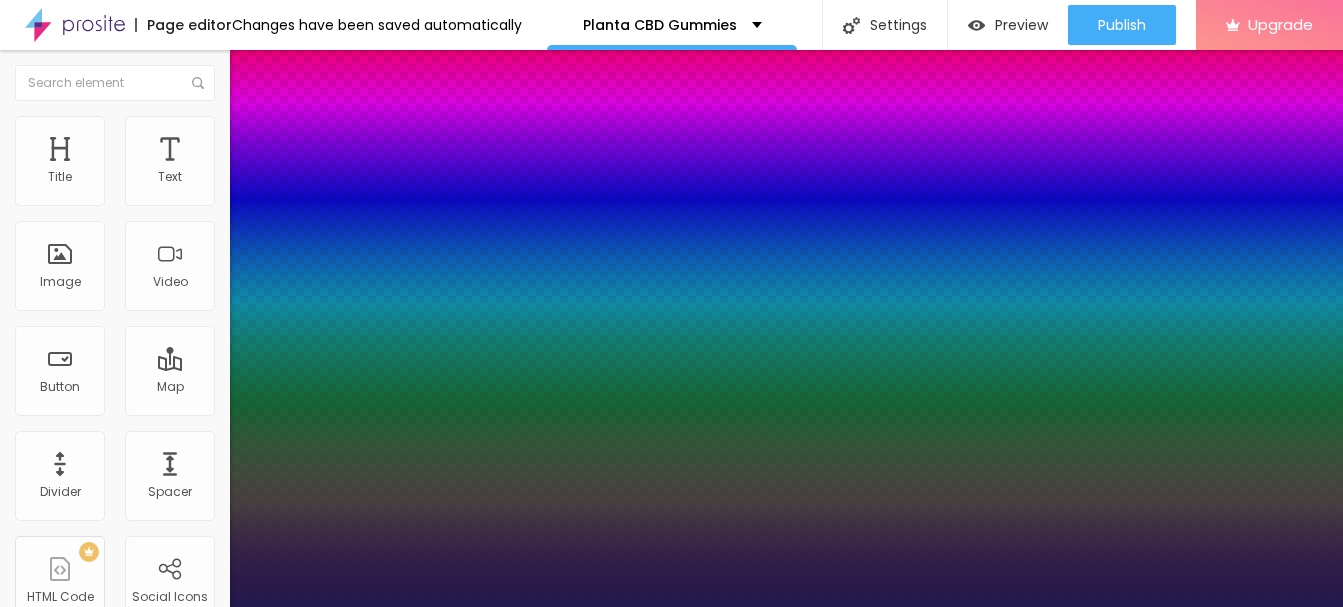 type on "33" 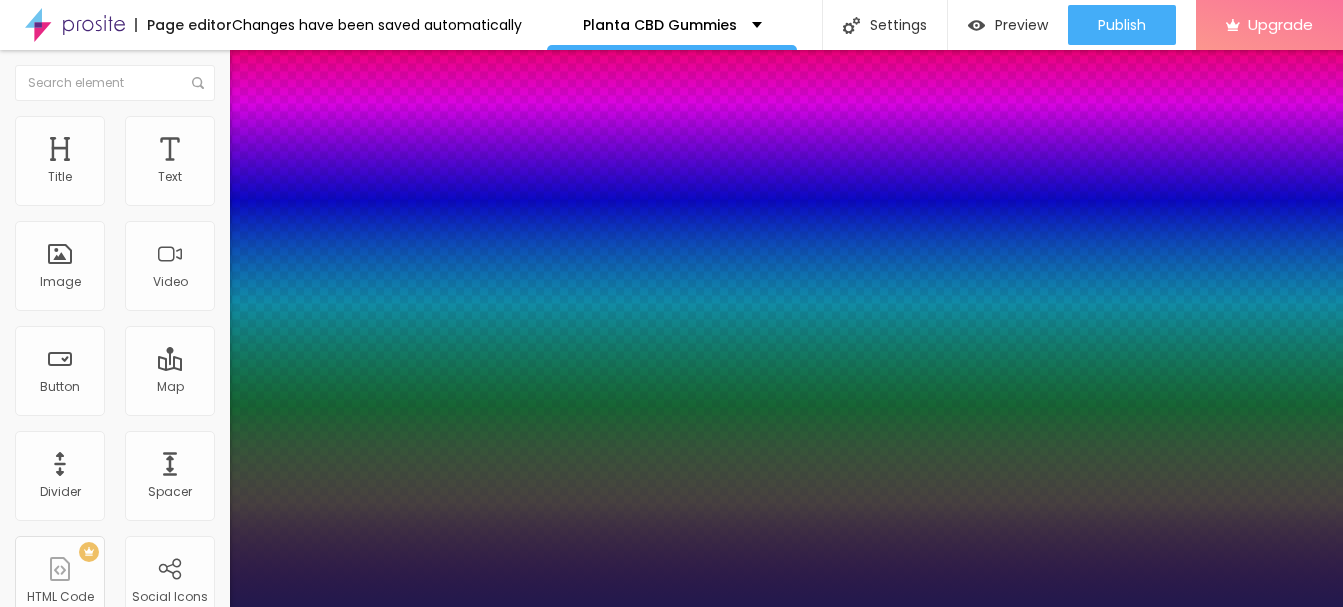 type on "43" 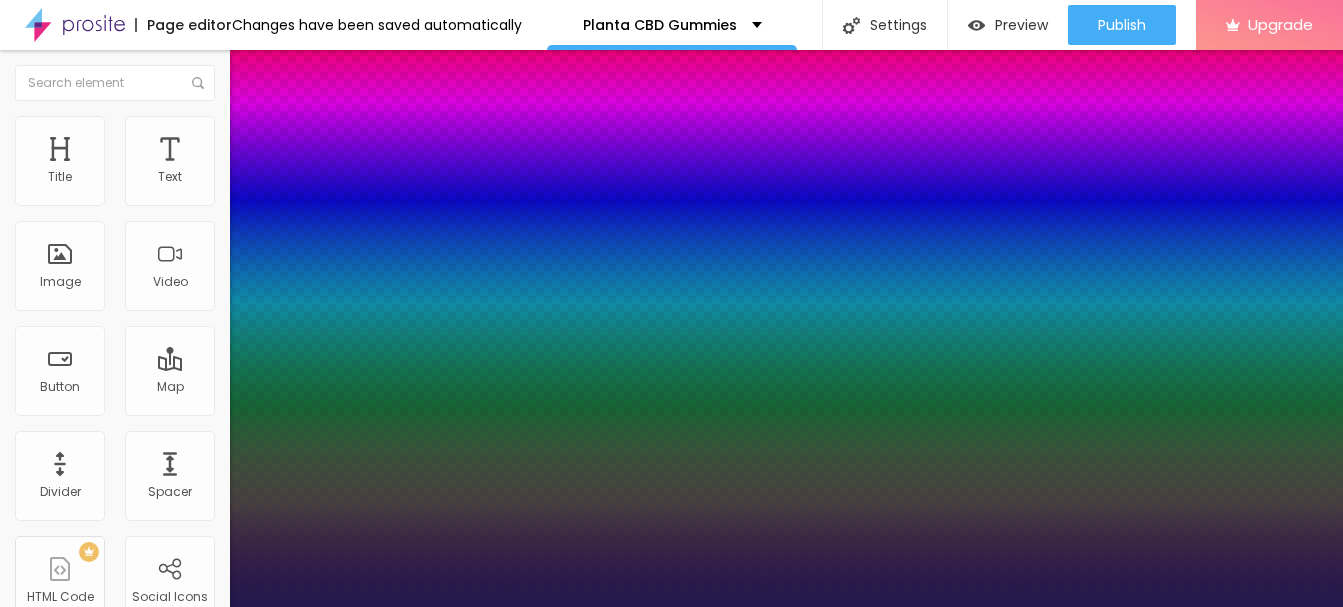 type on "44" 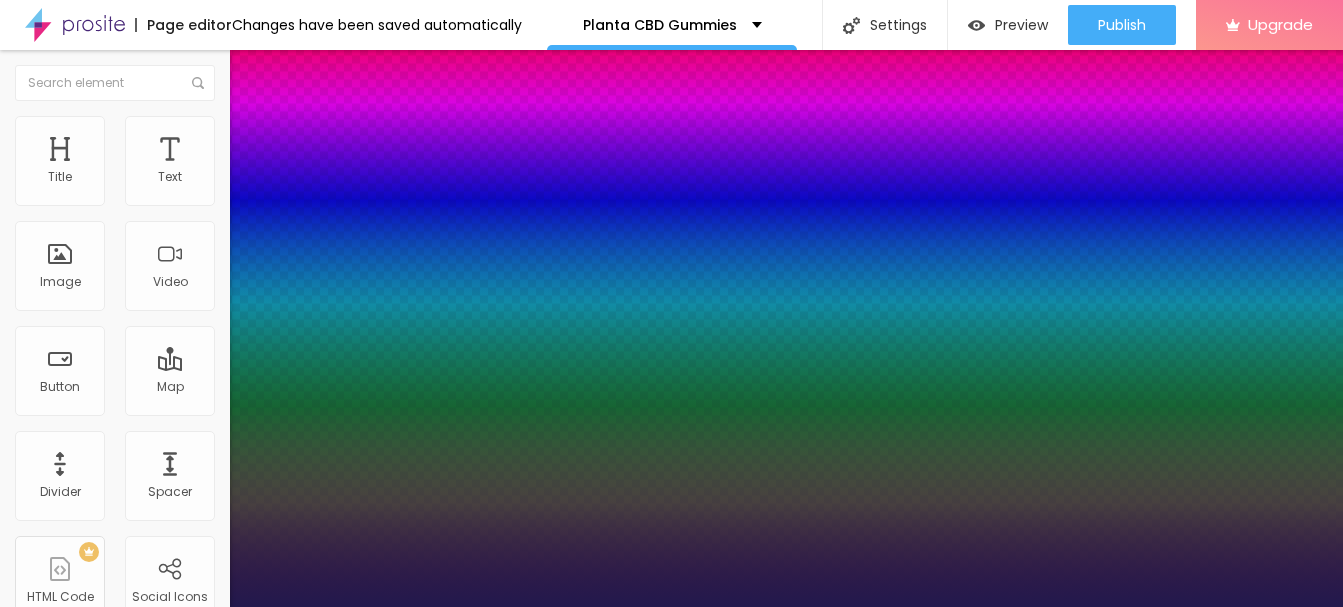 type on "49" 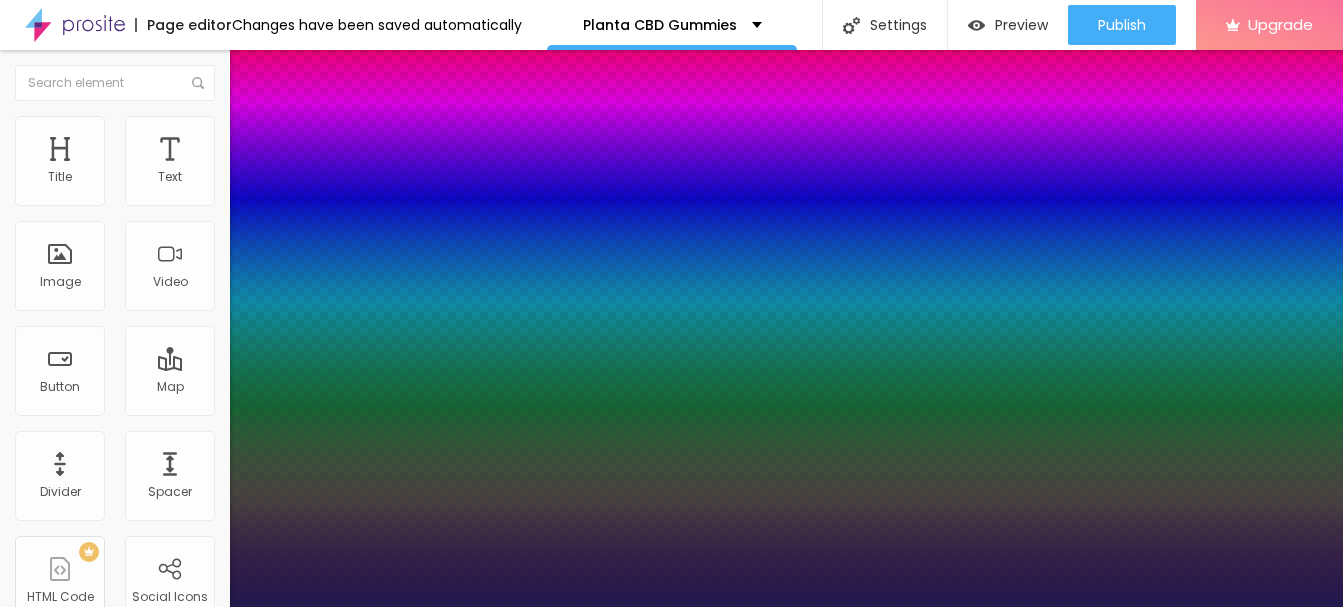 type on "1" 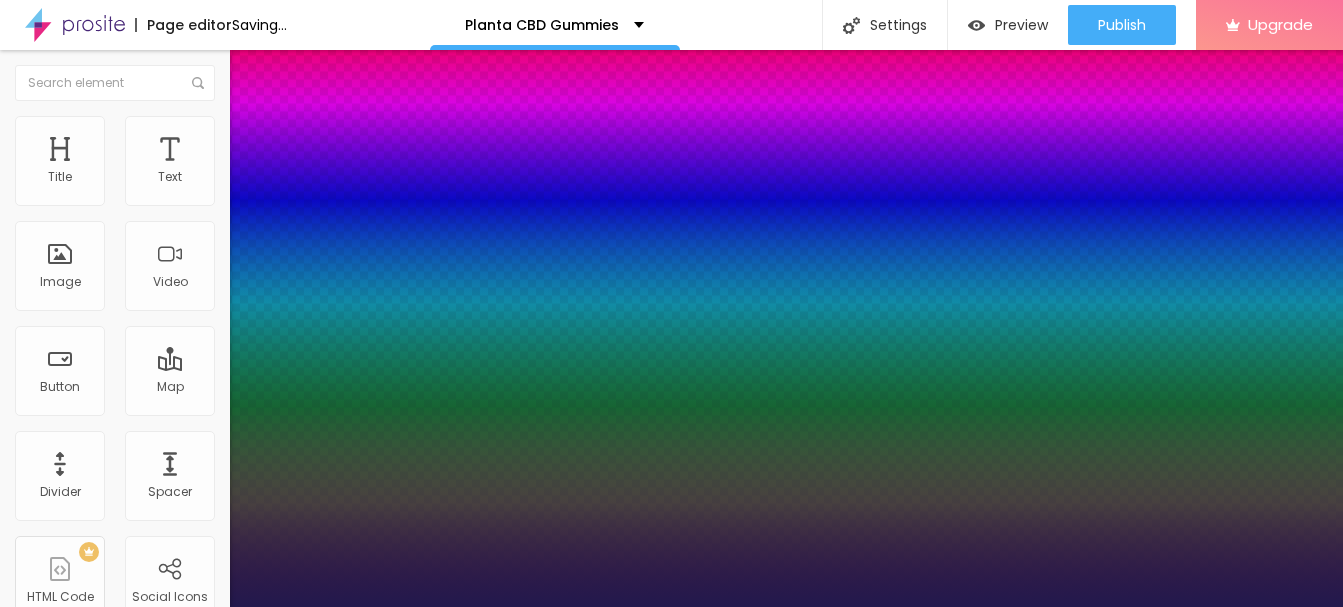 click at bounding box center [671, 607] 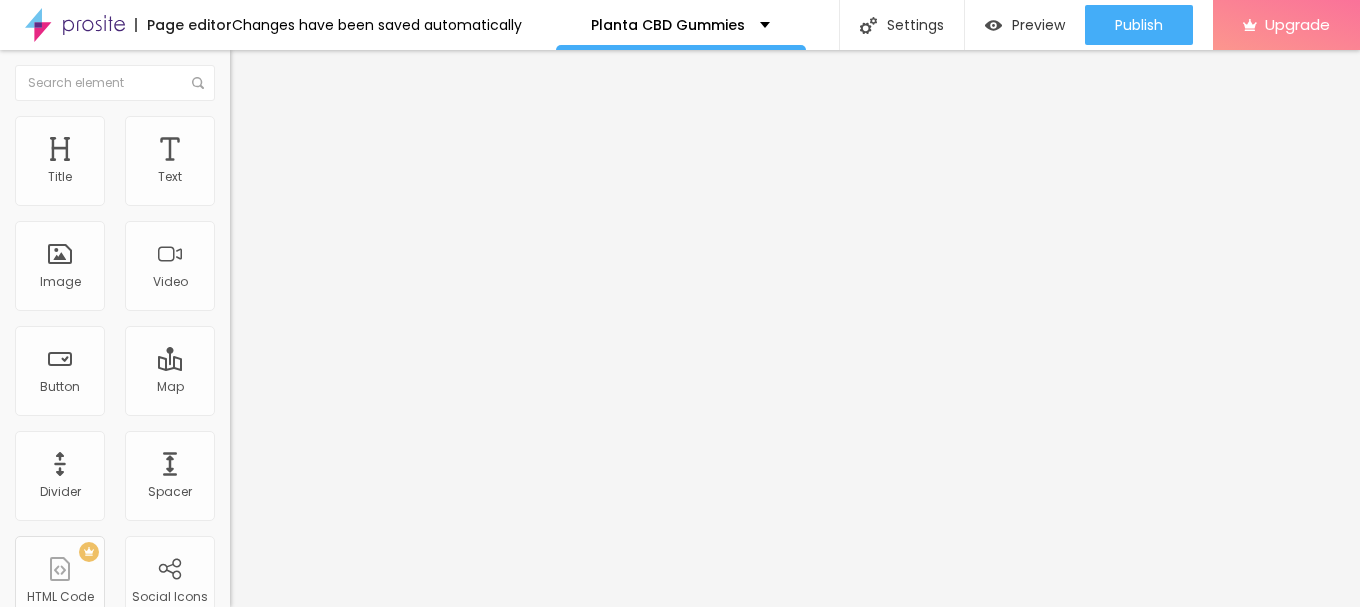 click 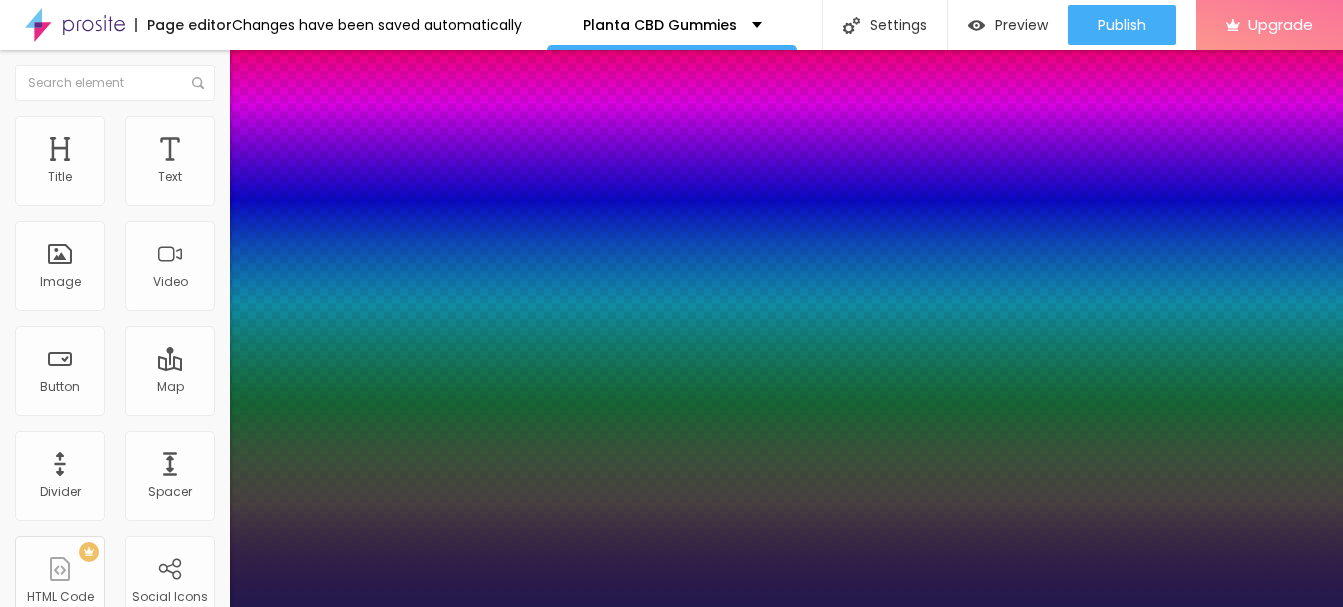 type on "1" 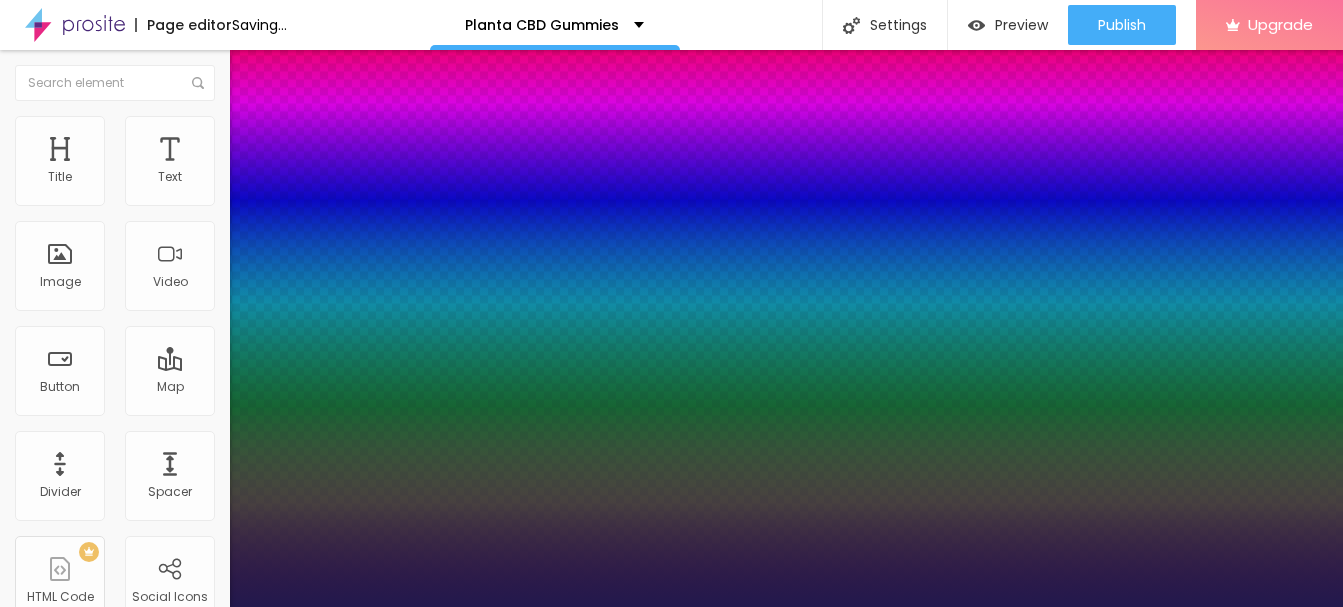 type on "47" 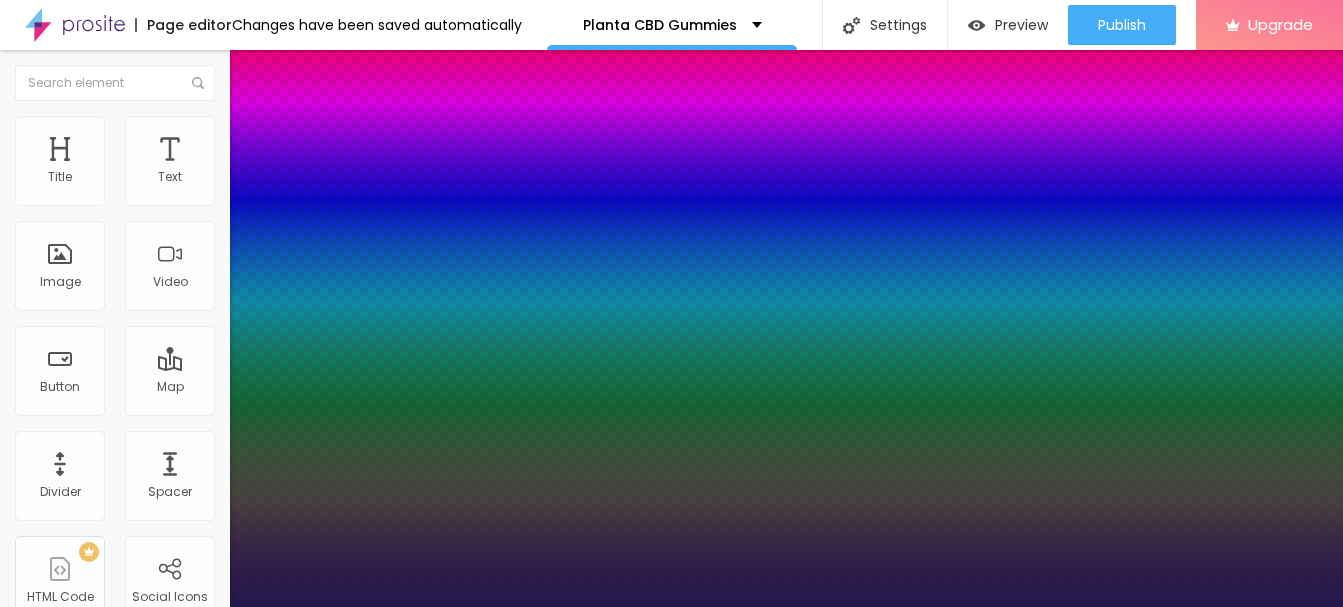 drag, startPoint x: 333, startPoint y: 562, endPoint x: 318, endPoint y: 563, distance: 15.033297 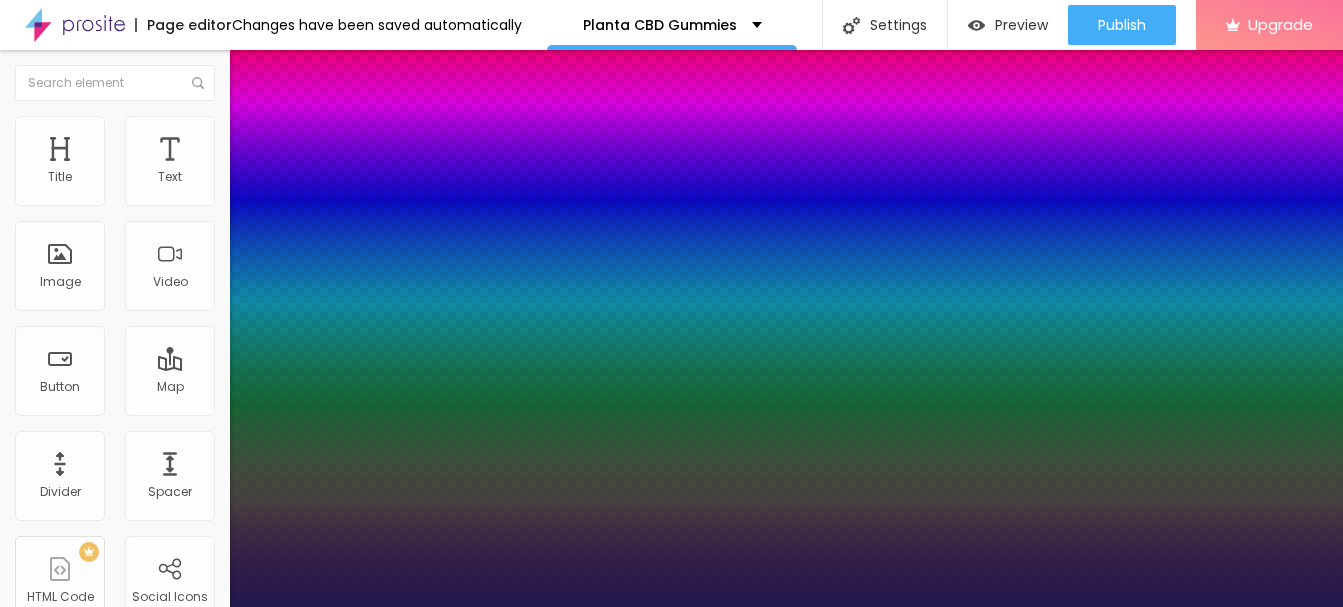 click at bounding box center [671, 607] 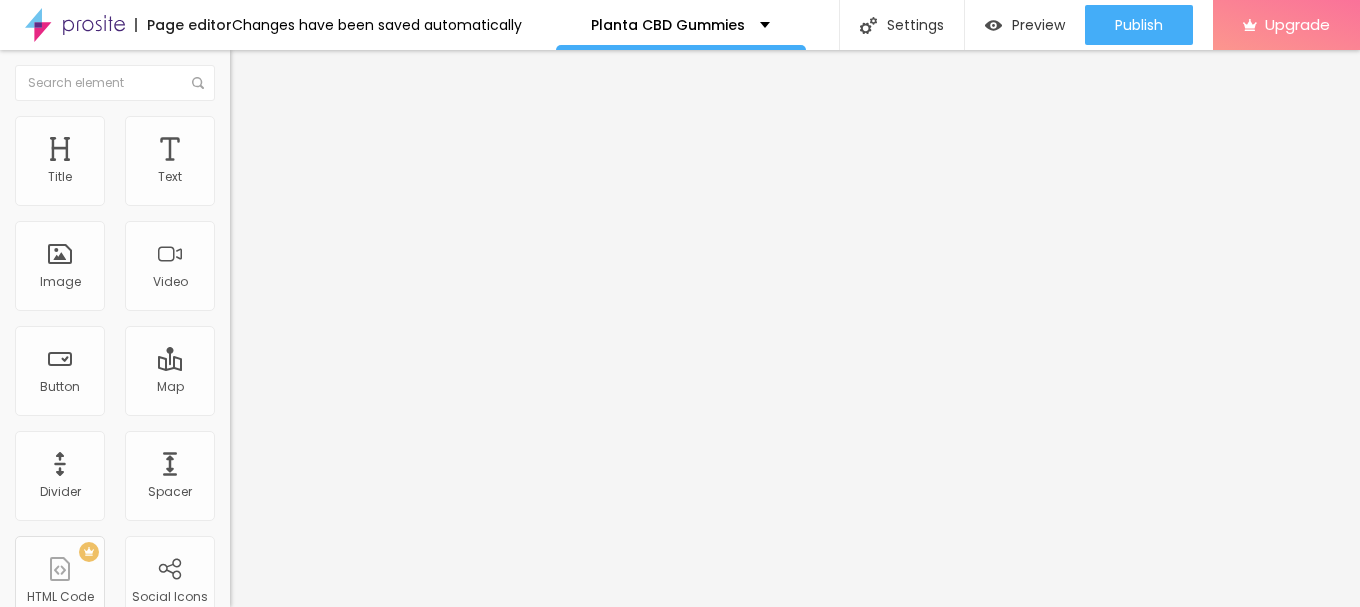 click 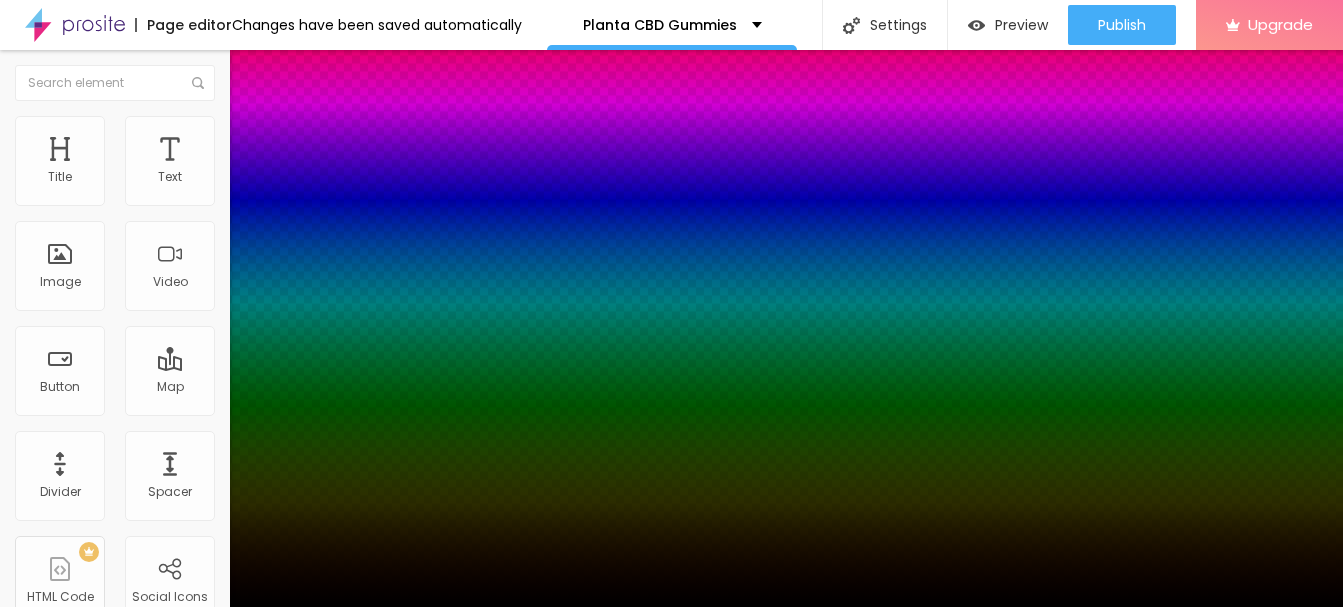 click at bounding box center (671, 607) 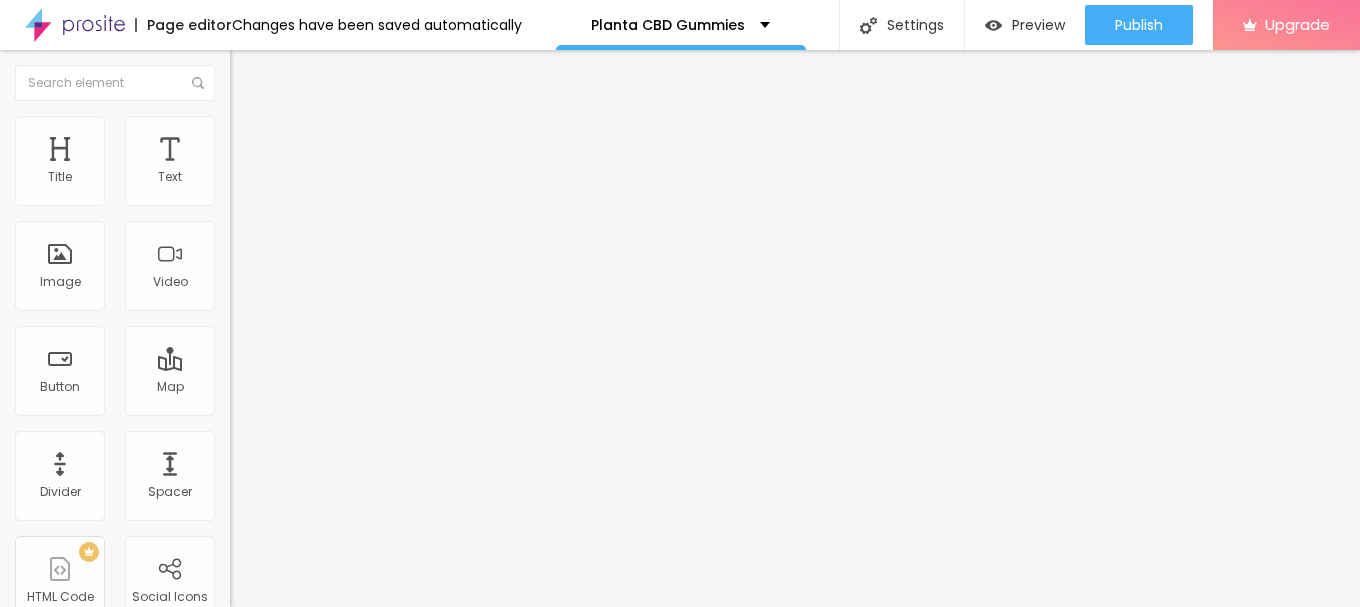 click 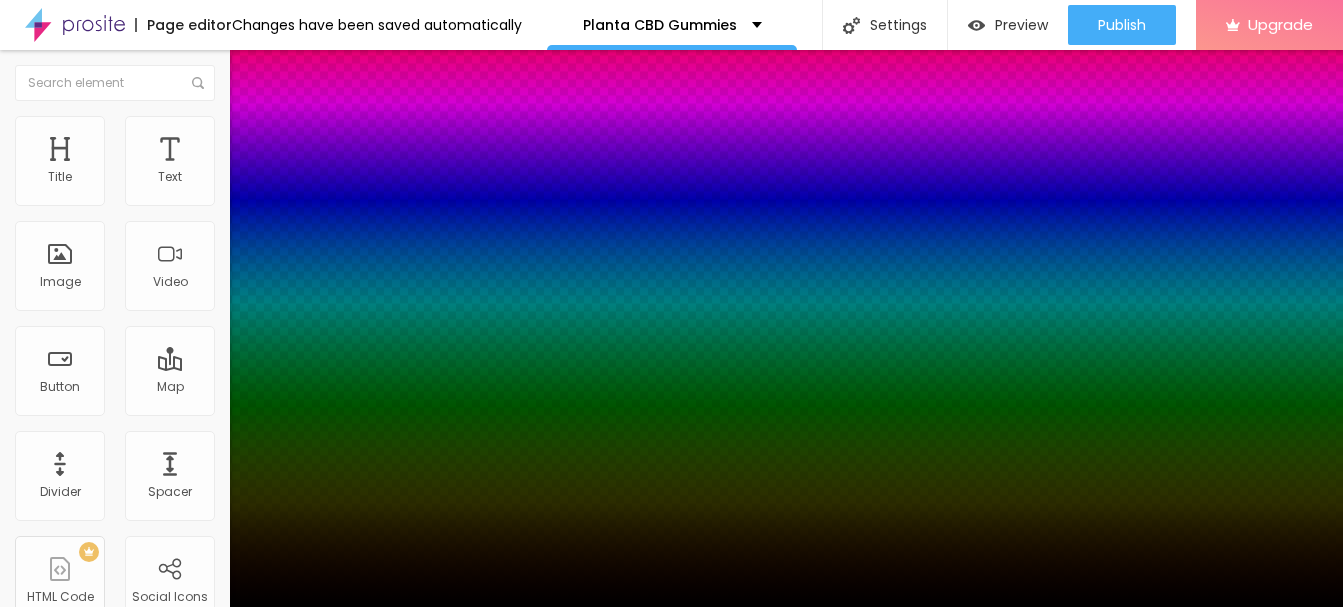 click at bounding box center (671, 619) 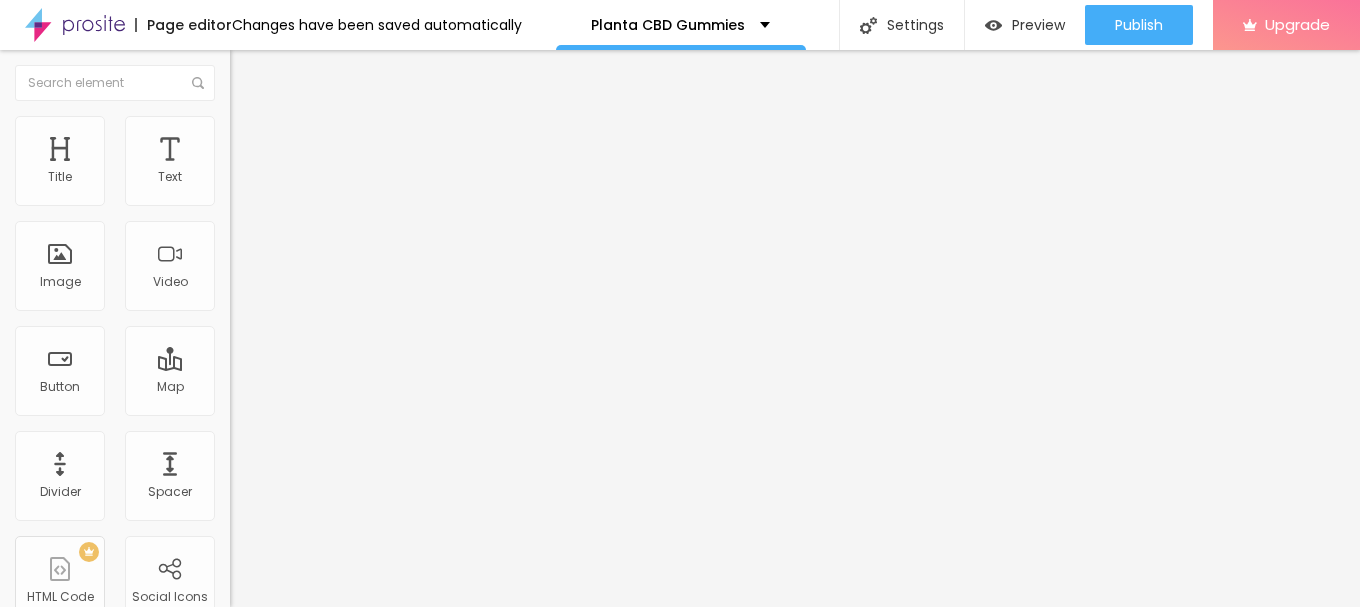 click at bounding box center [244, 181] 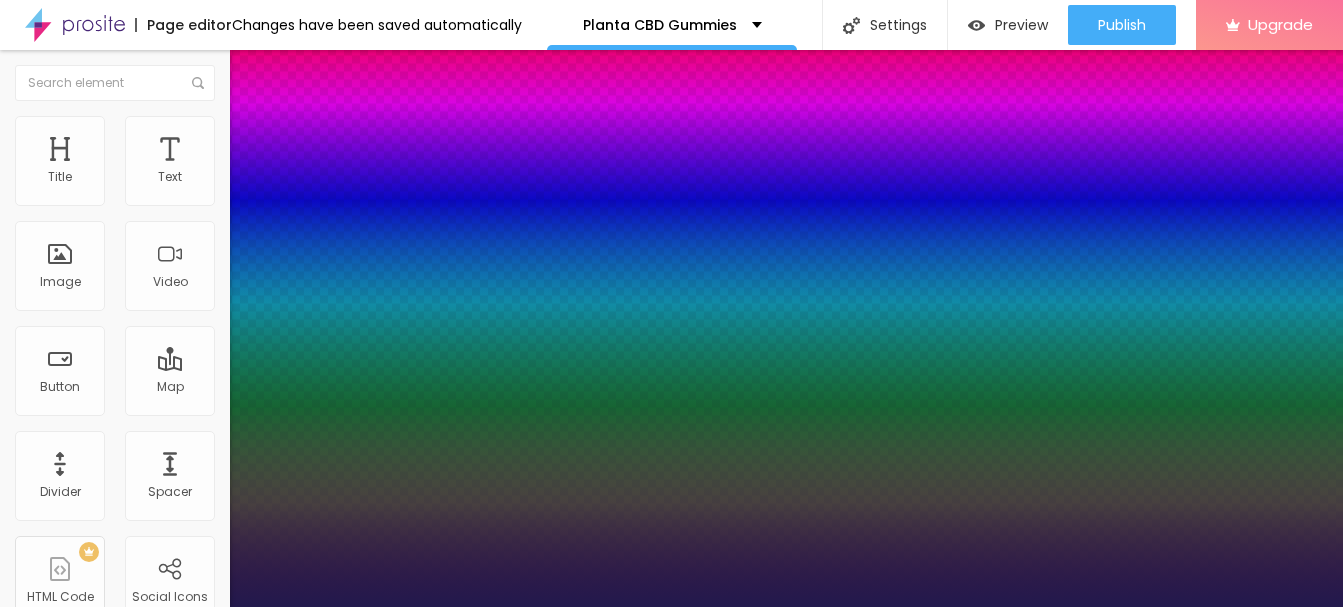 type on "1" 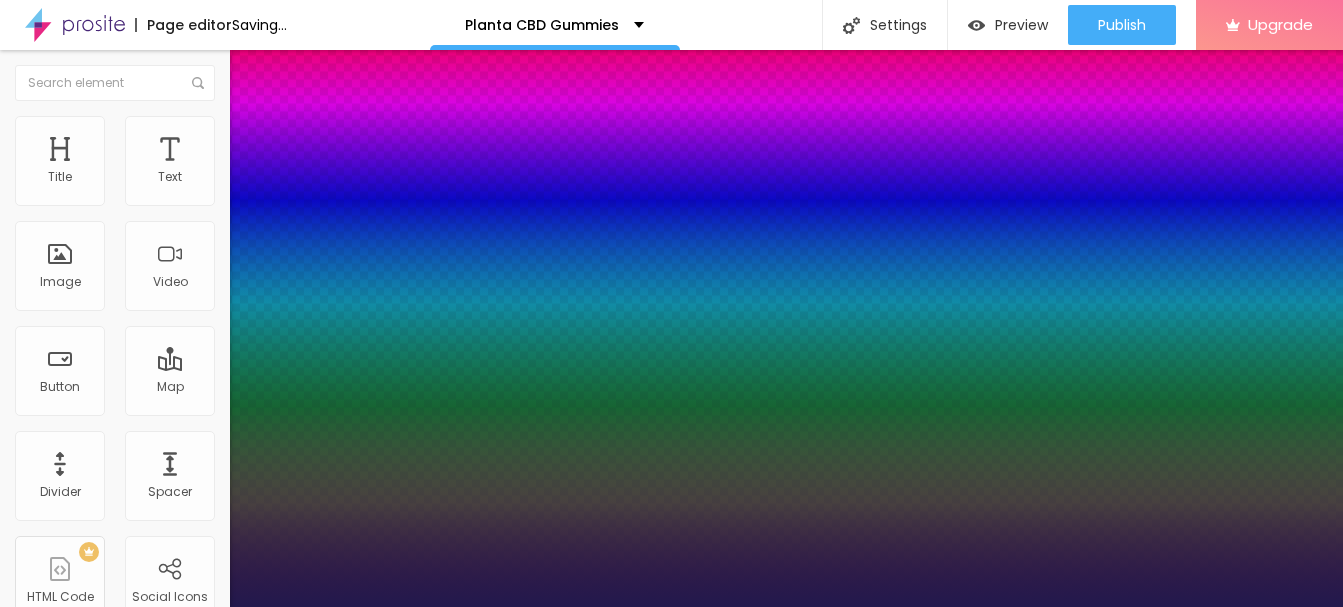 type on "1" 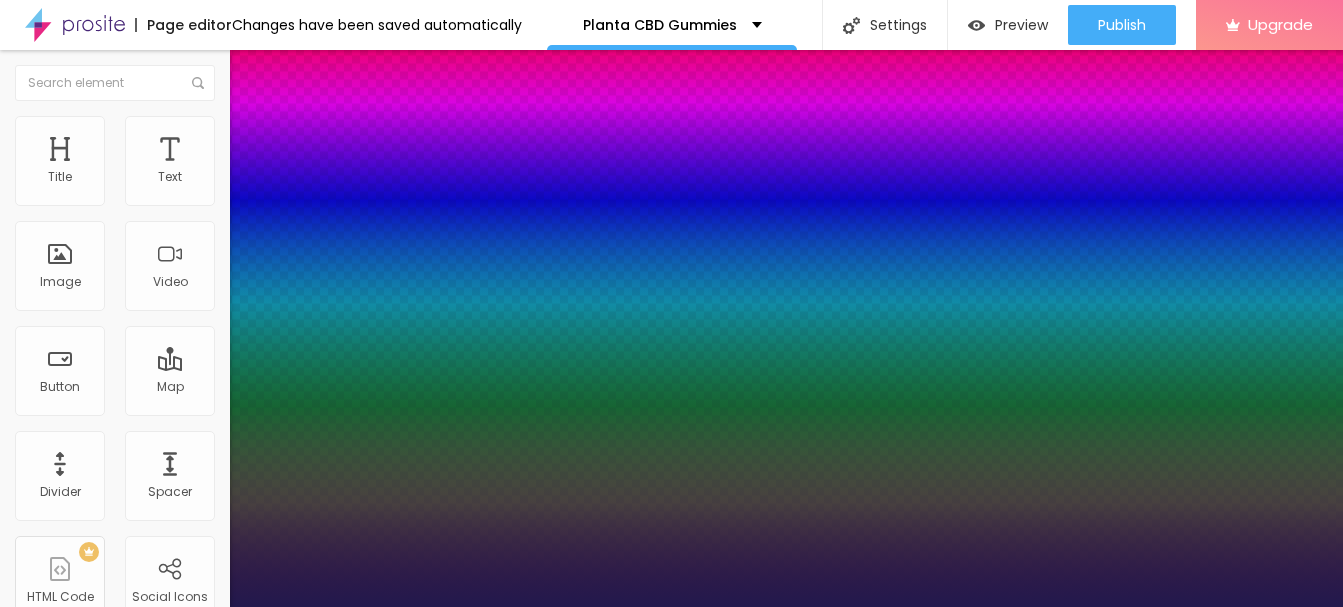 type on "22" 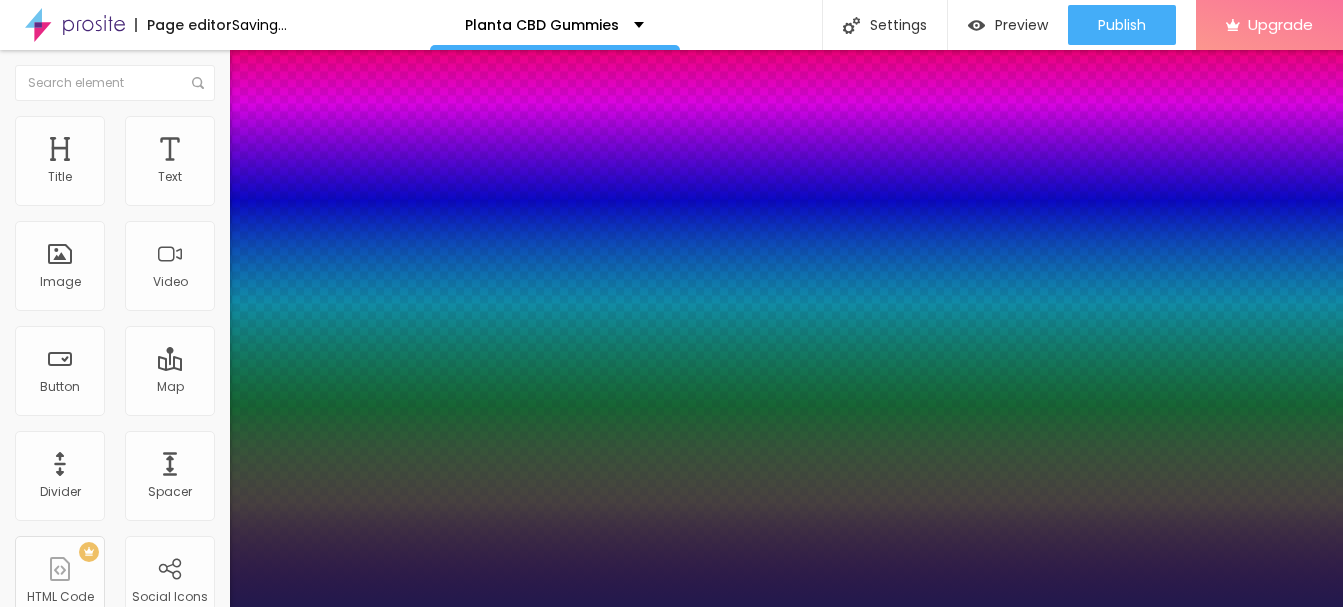 type on "1" 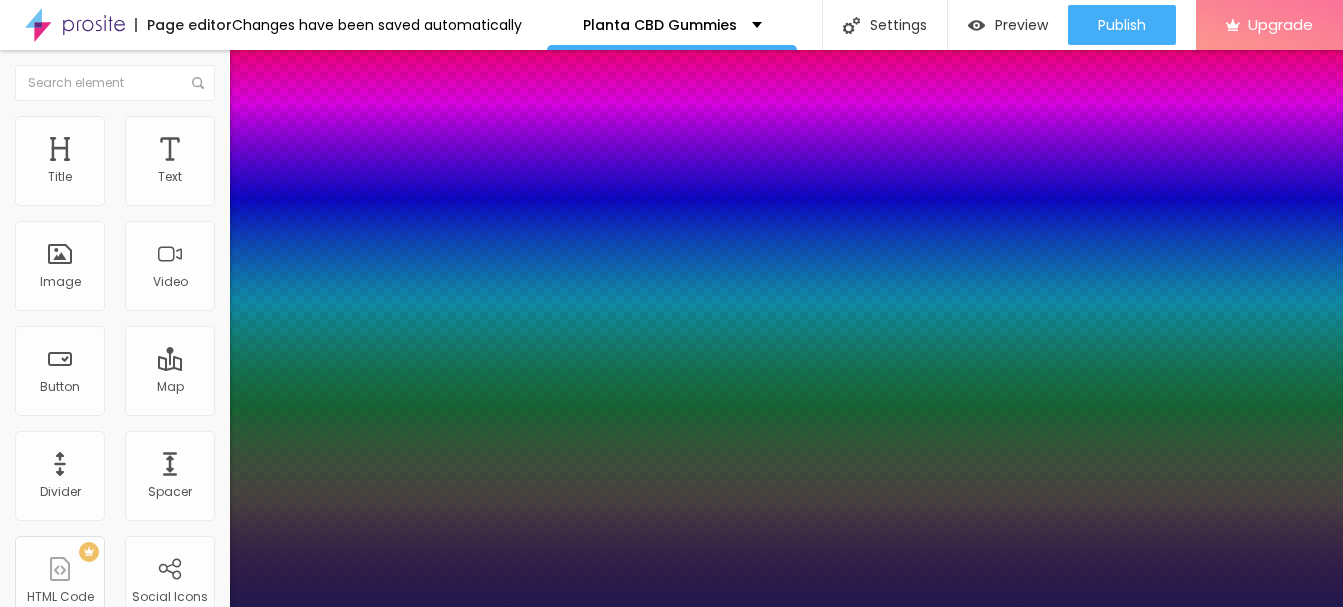 click on "[AGE] Font size" at bounding box center [671, 1337] 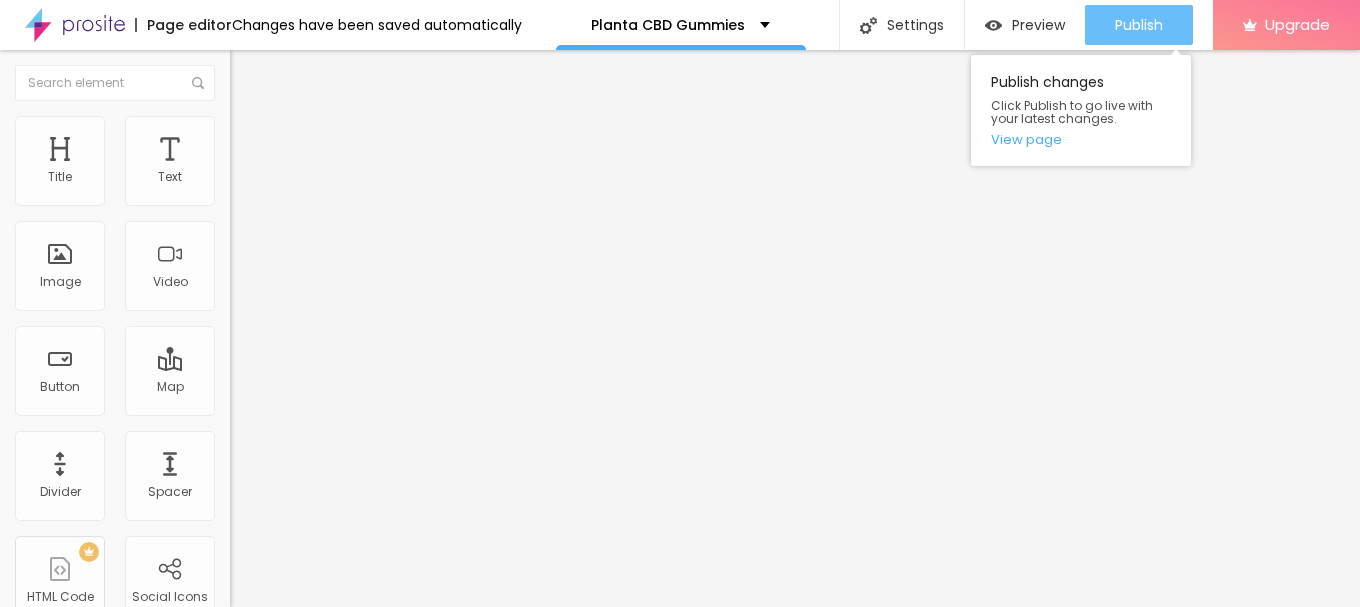 click on "Publish" at bounding box center (1139, 25) 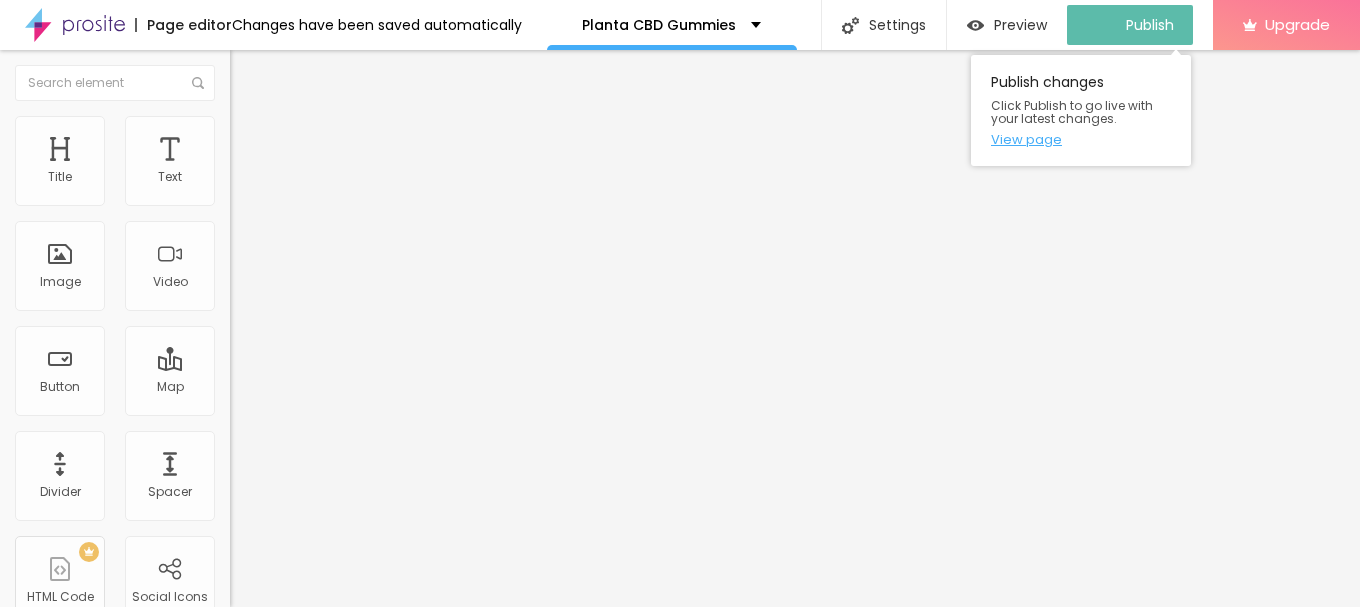click on "View page" at bounding box center [1081, 139] 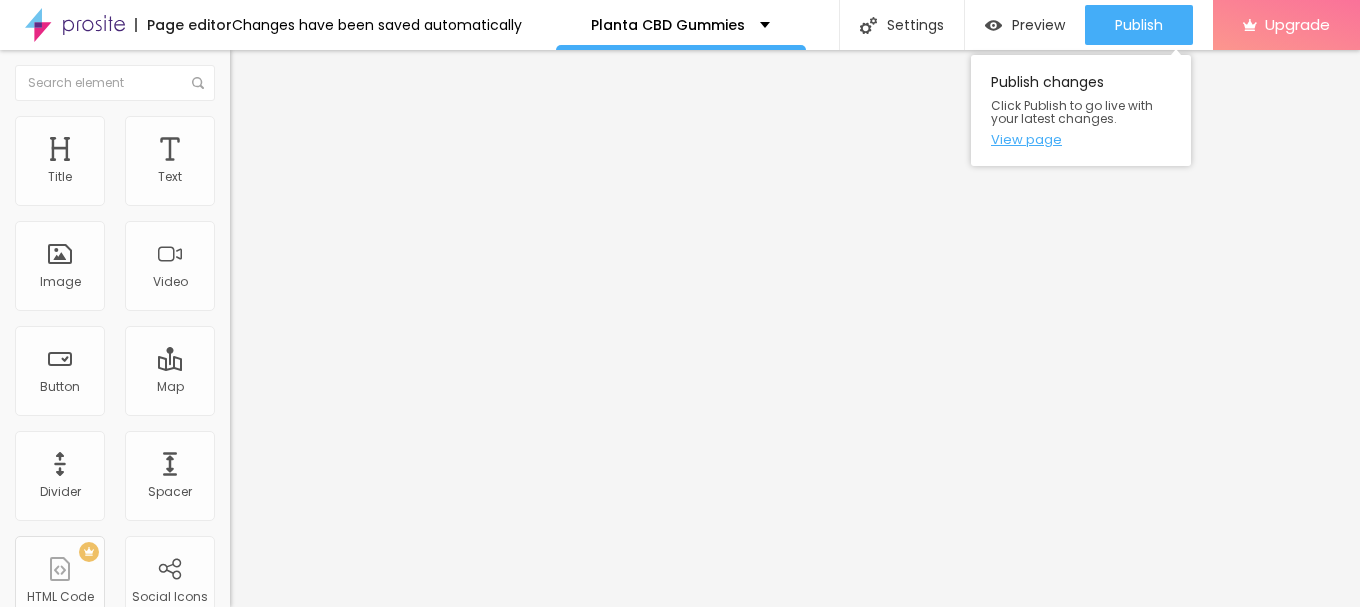 click on "View page" at bounding box center (1081, 139) 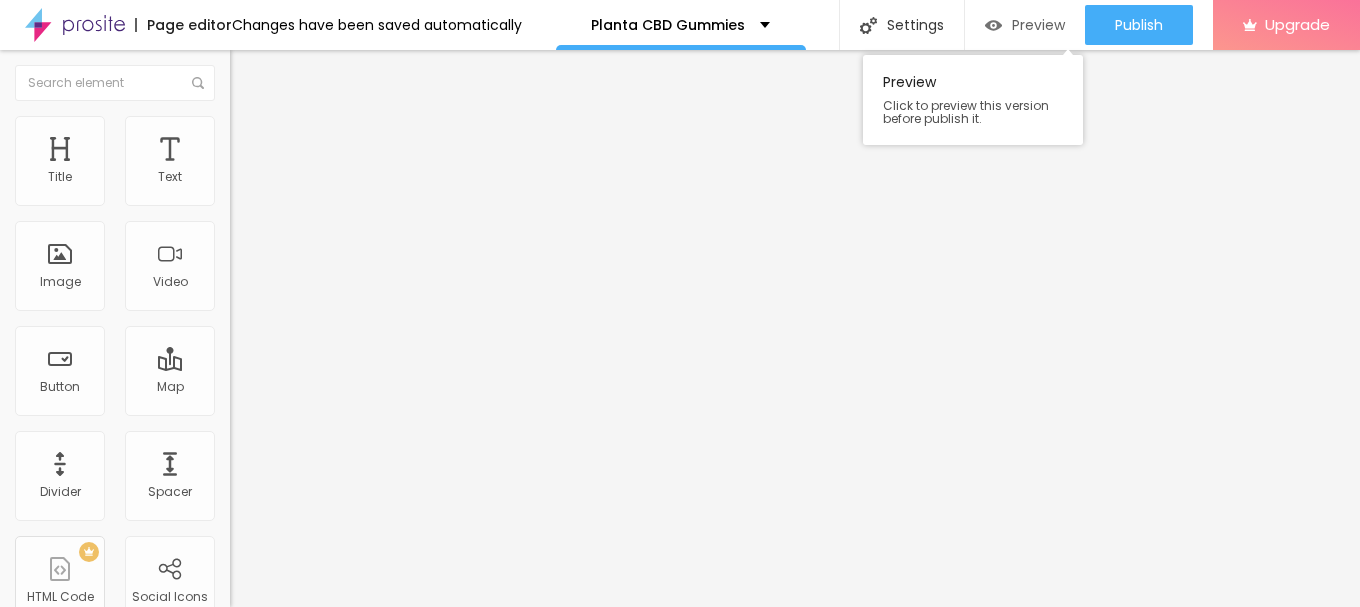 click on "Preview" at bounding box center (1025, 25) 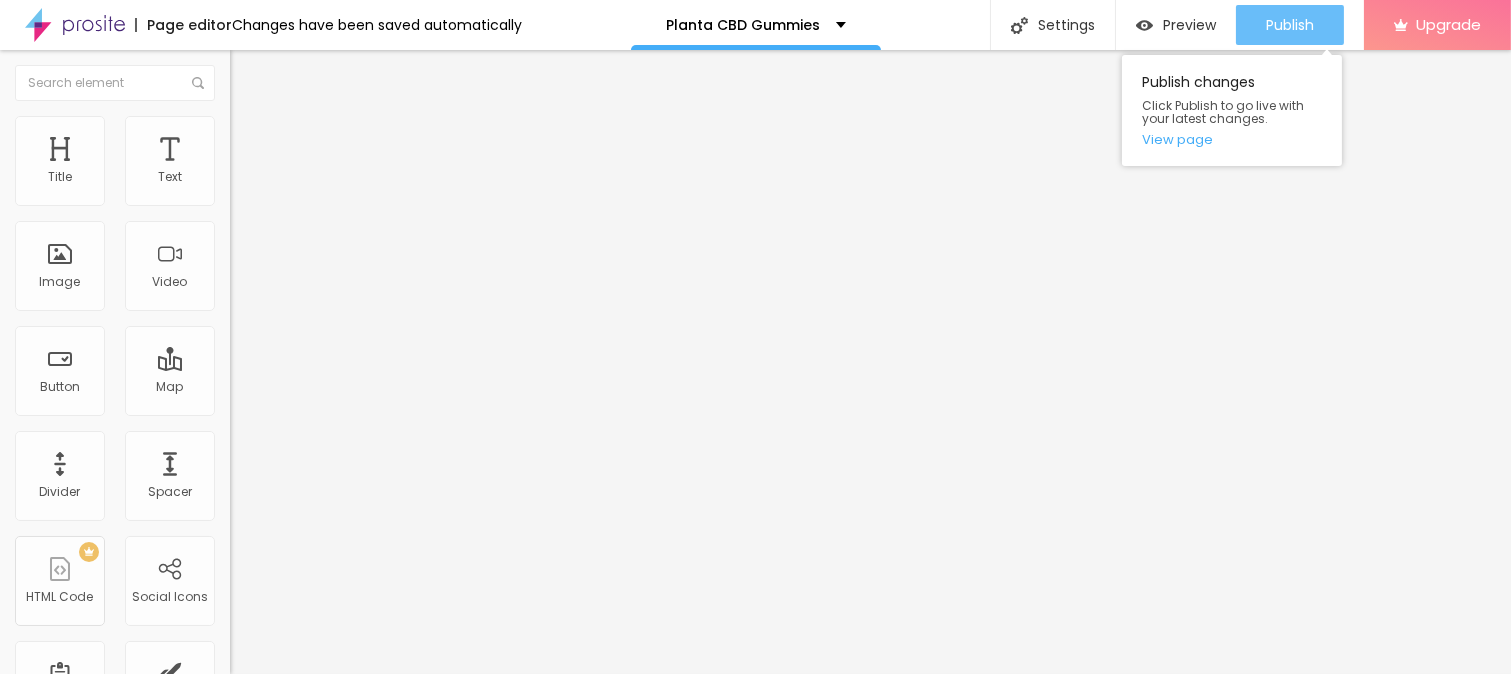 click on "Publish" at bounding box center [1290, 25] 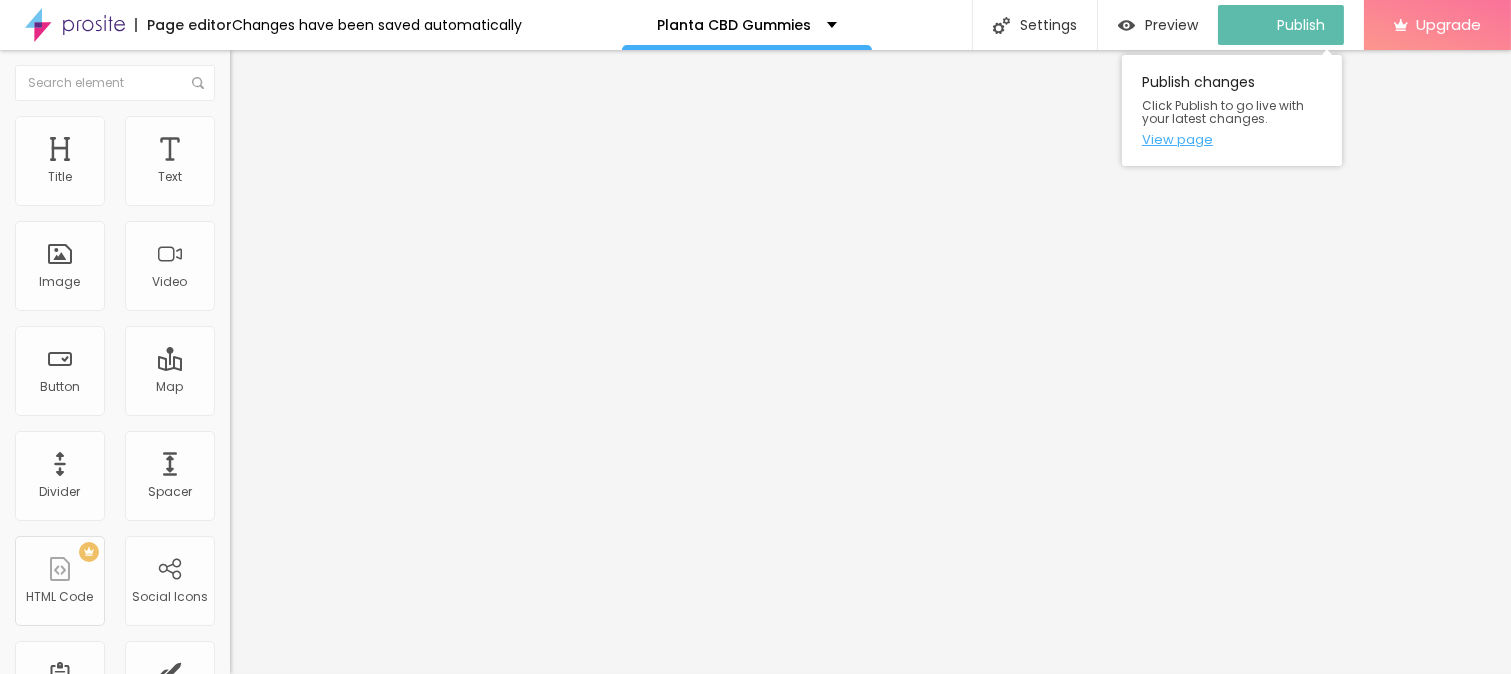 click on "View page" at bounding box center [1232, 139] 